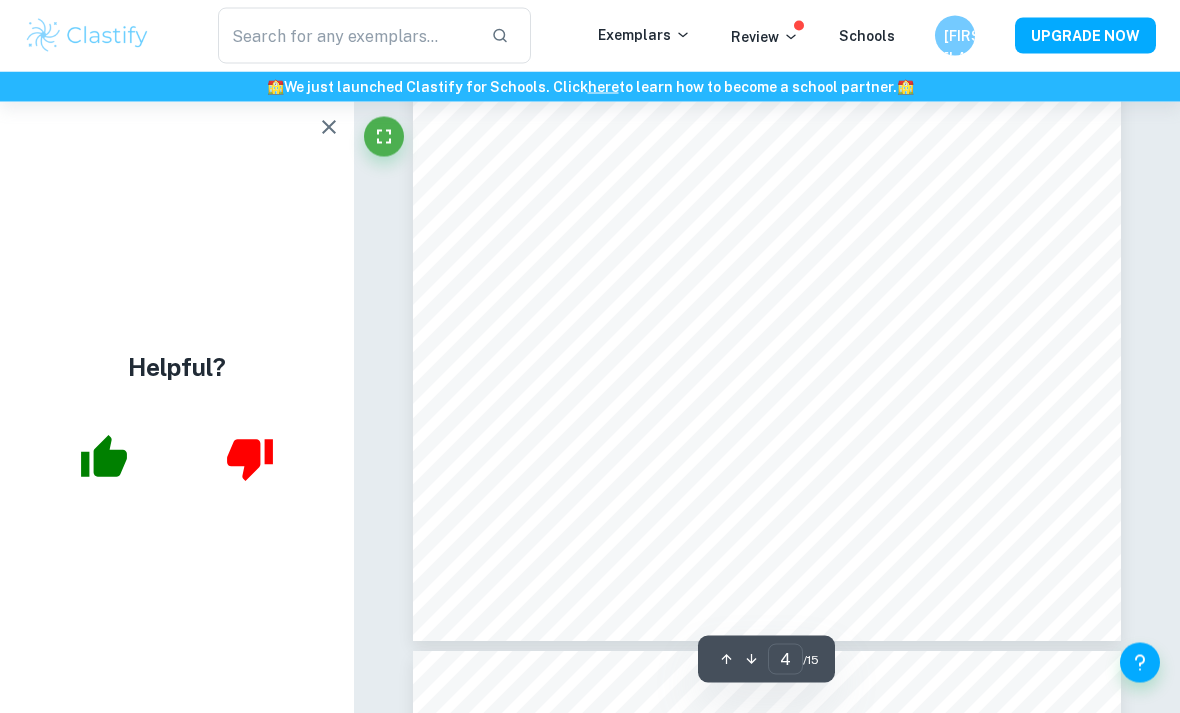 scroll, scrollTop: 3407, scrollLeft: 0, axis: vertical 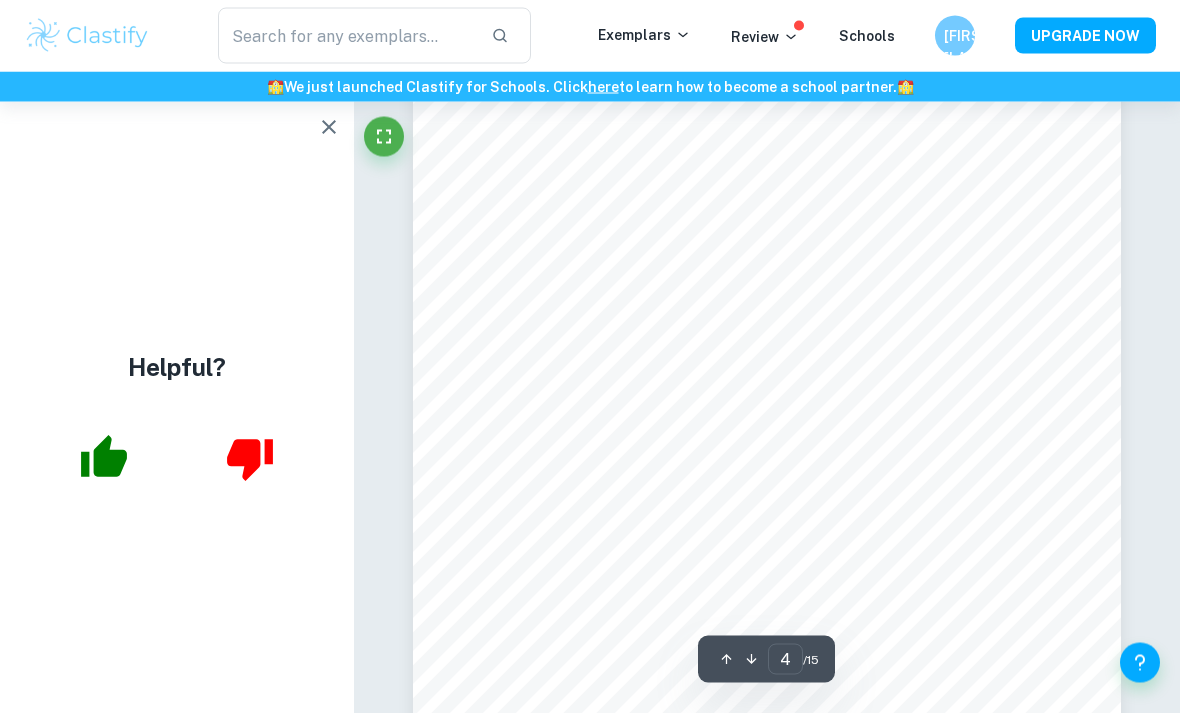 click 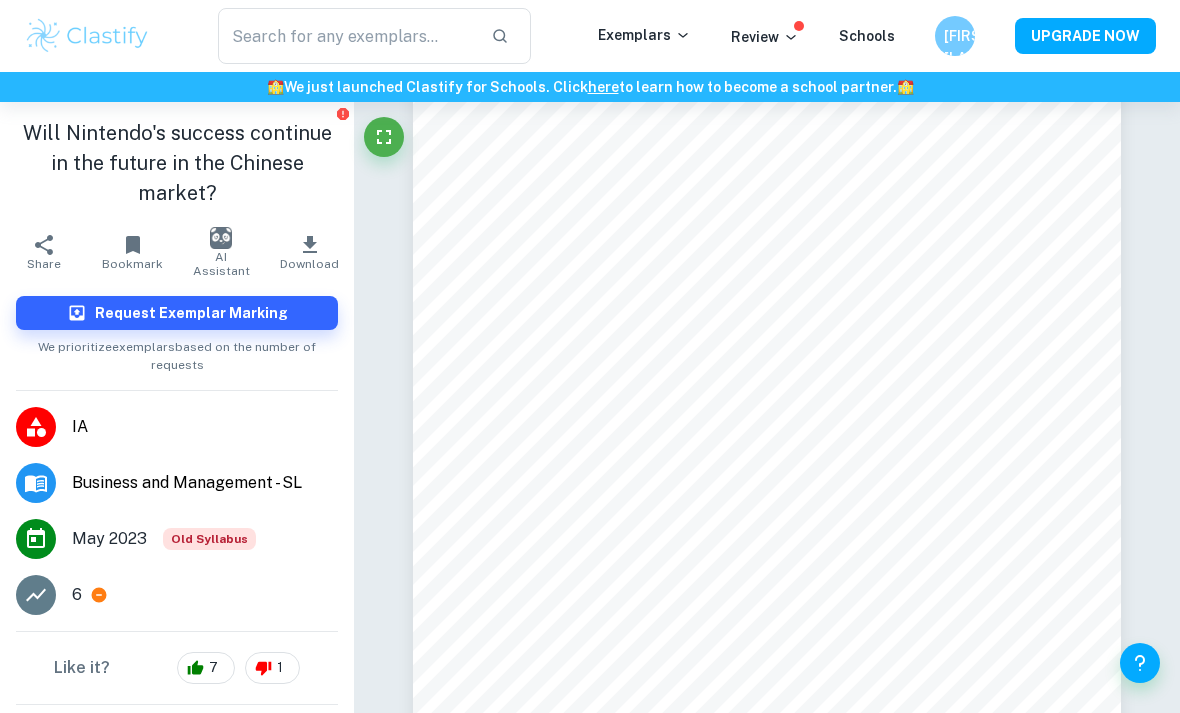 type on "Nintendo" 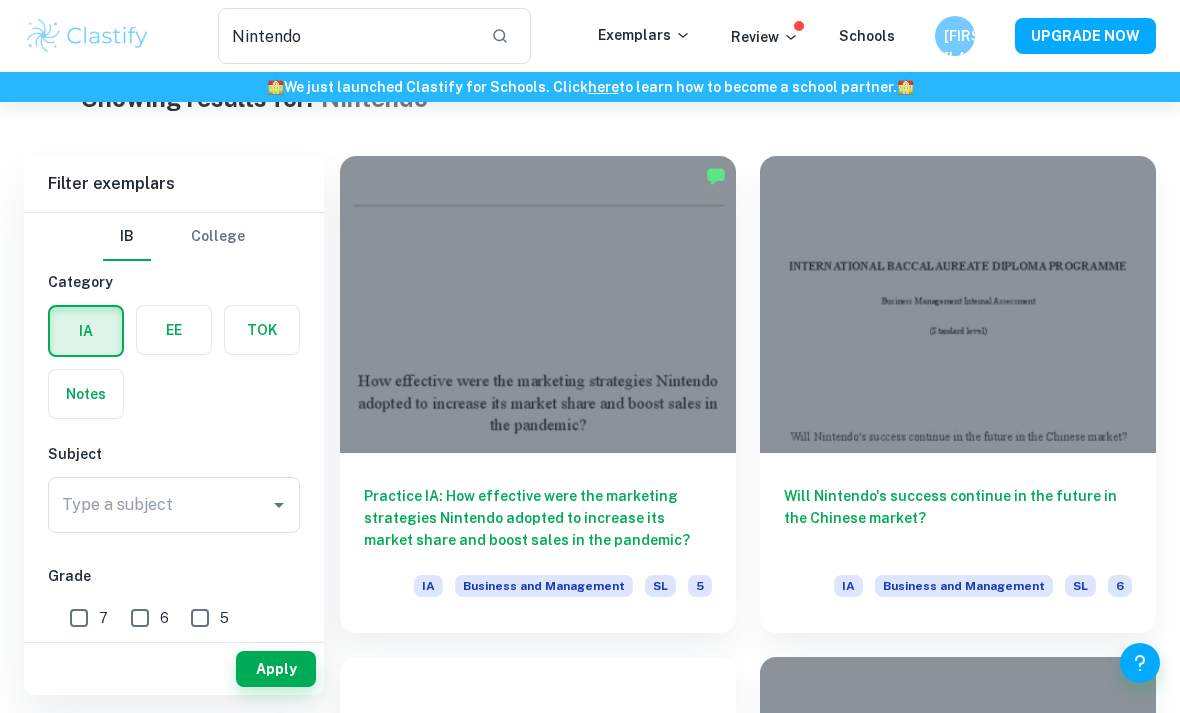 scroll, scrollTop: 0, scrollLeft: 0, axis: both 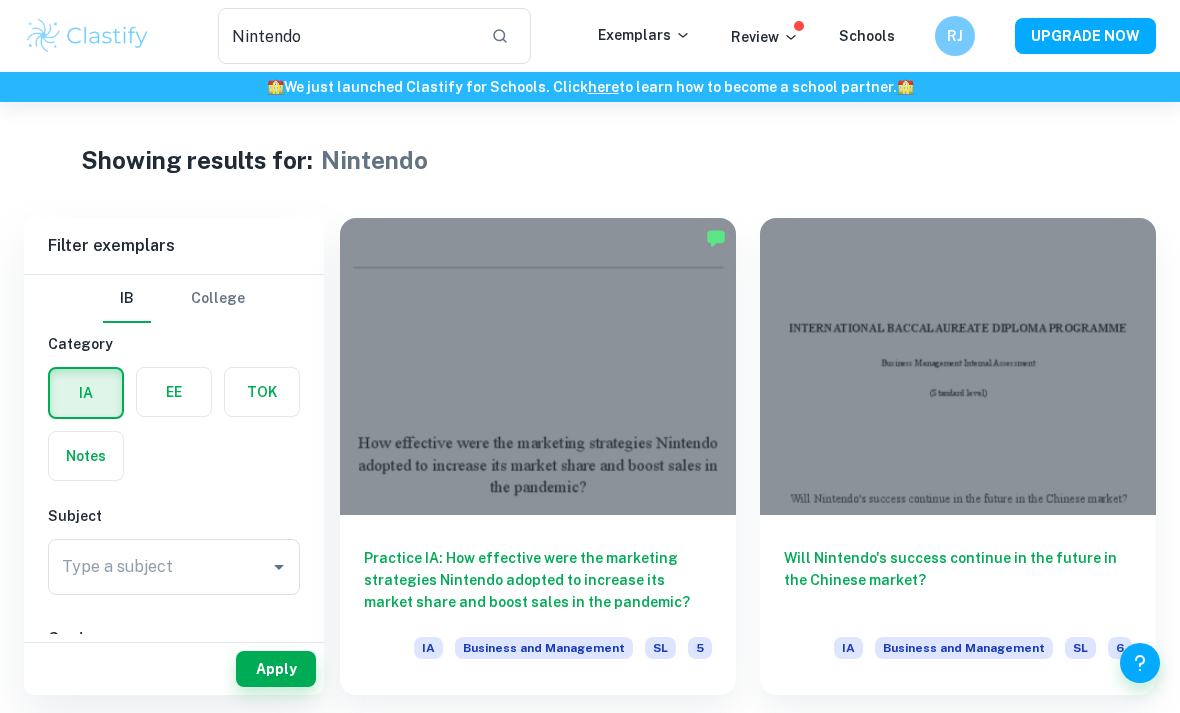 click on "Nintendo" at bounding box center (346, 36) 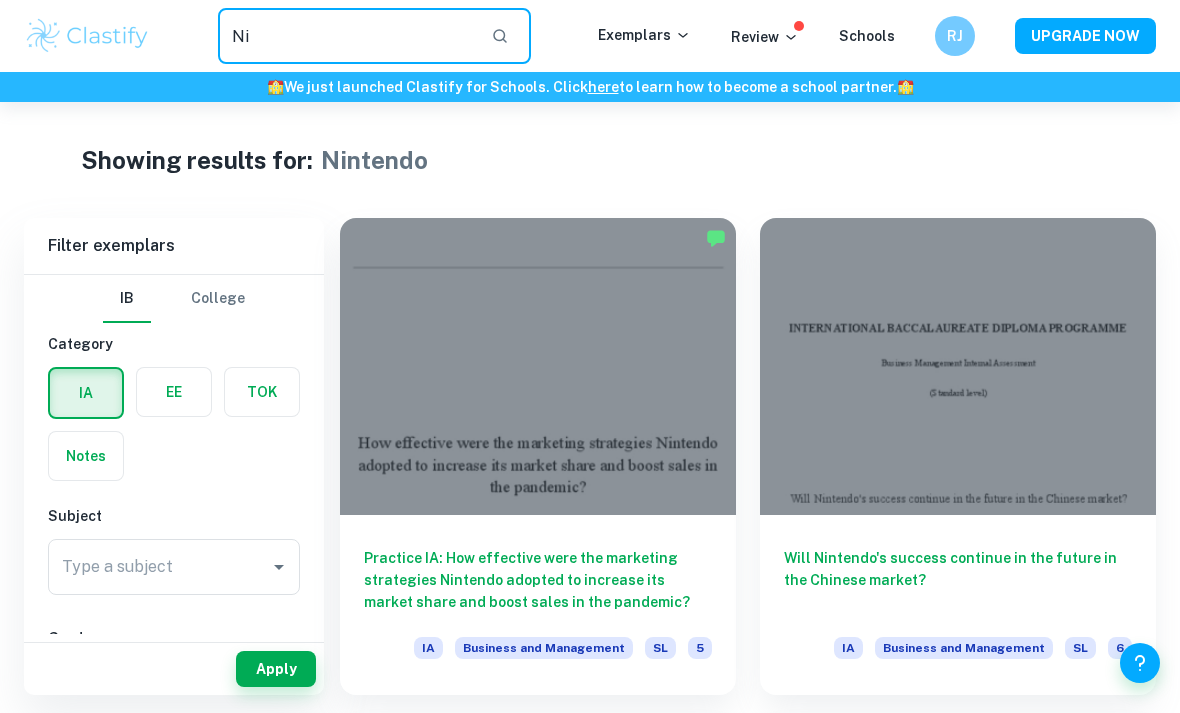 type on "N" 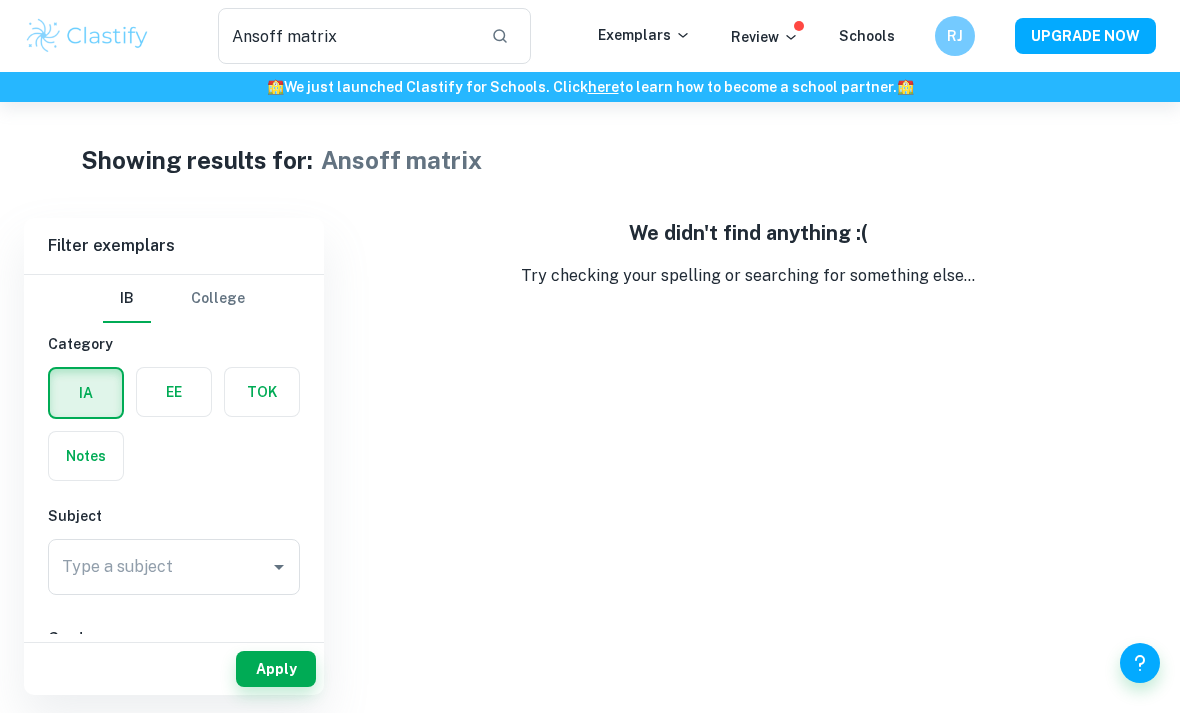 click on "Ansoff matrix" at bounding box center [346, 36] 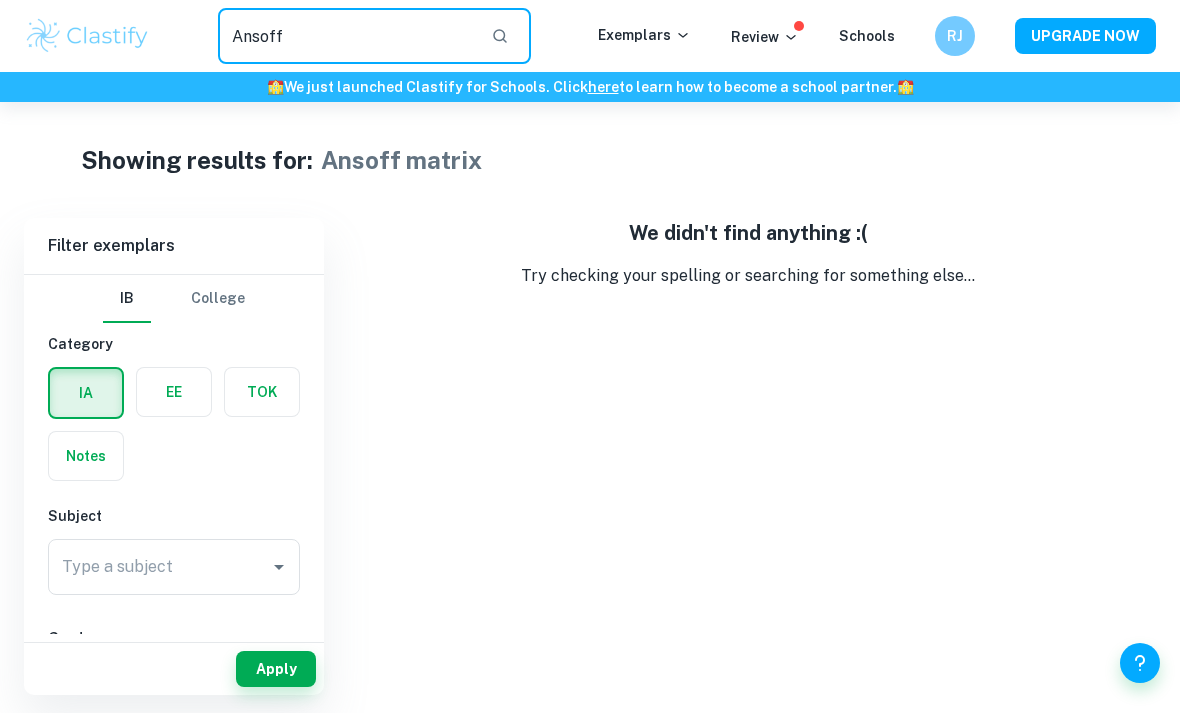 type on "Ansoff" 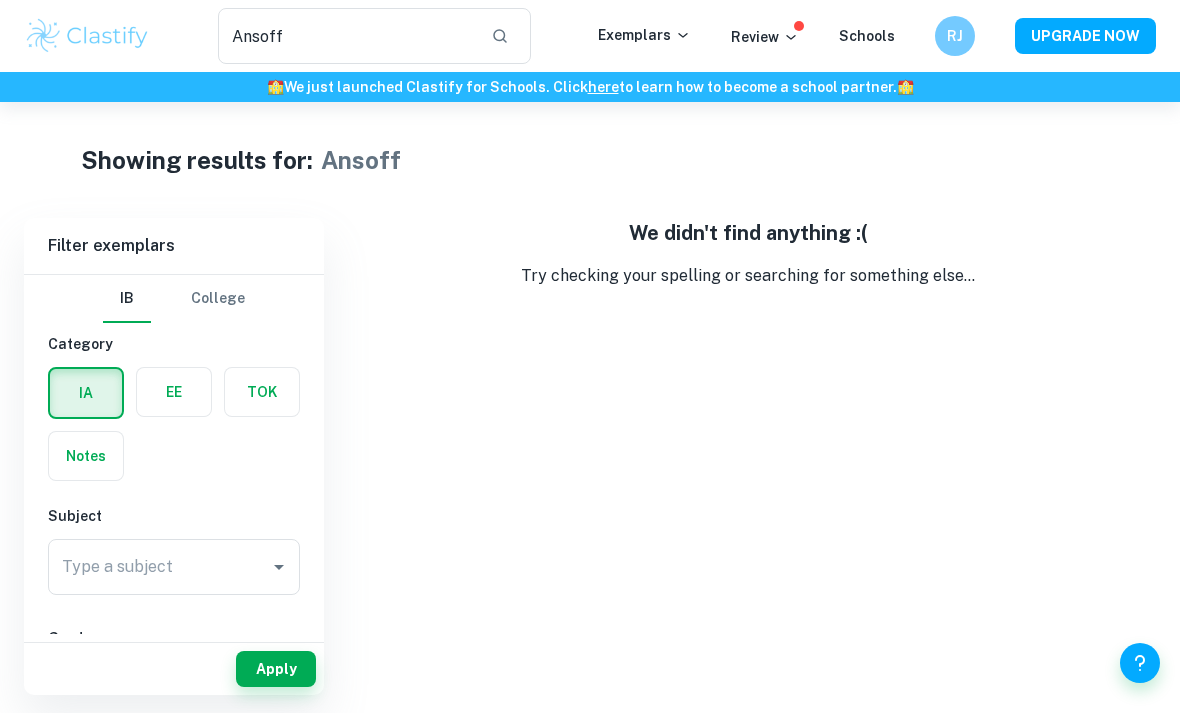 click on "Ansoff" at bounding box center [346, 36] 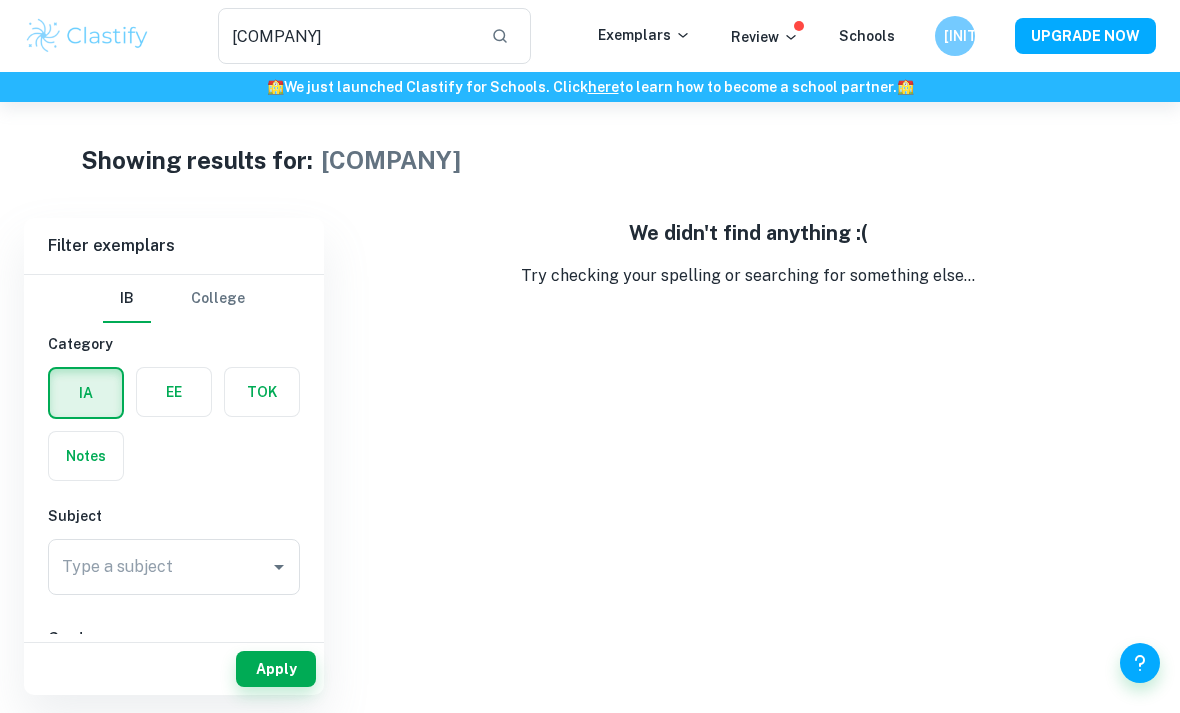 scroll, scrollTop: 0, scrollLeft: 0, axis: both 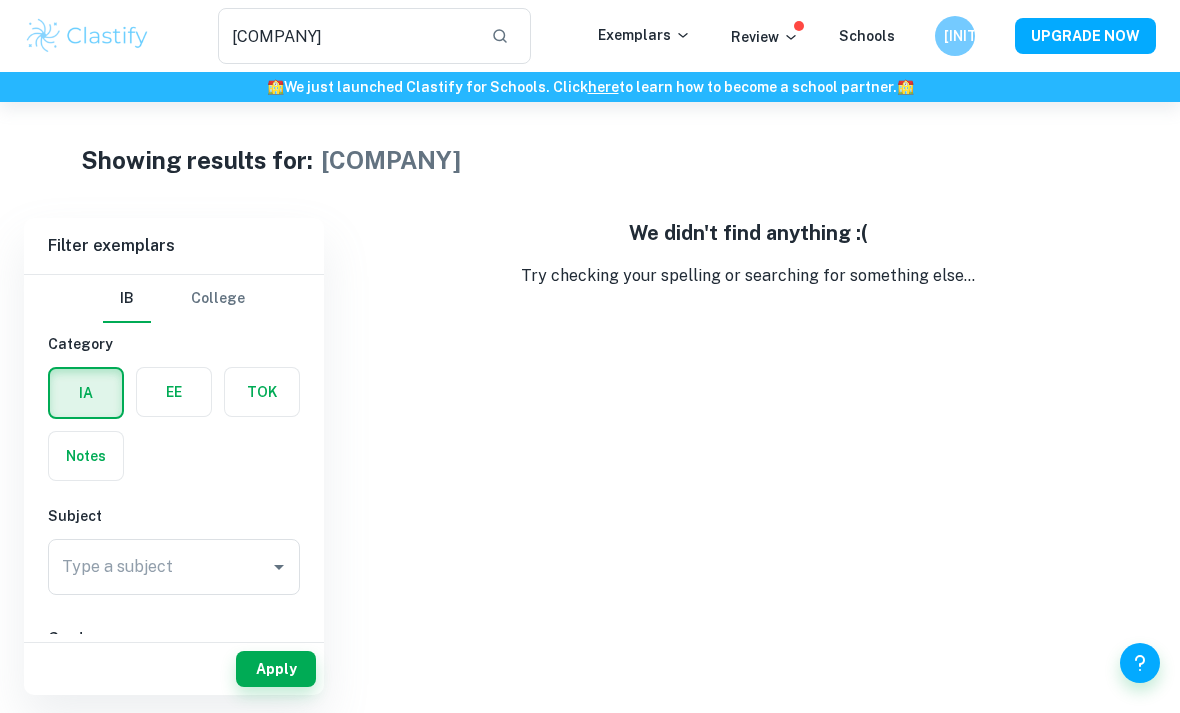 click on "[COMPANY]" at bounding box center (346, 36) 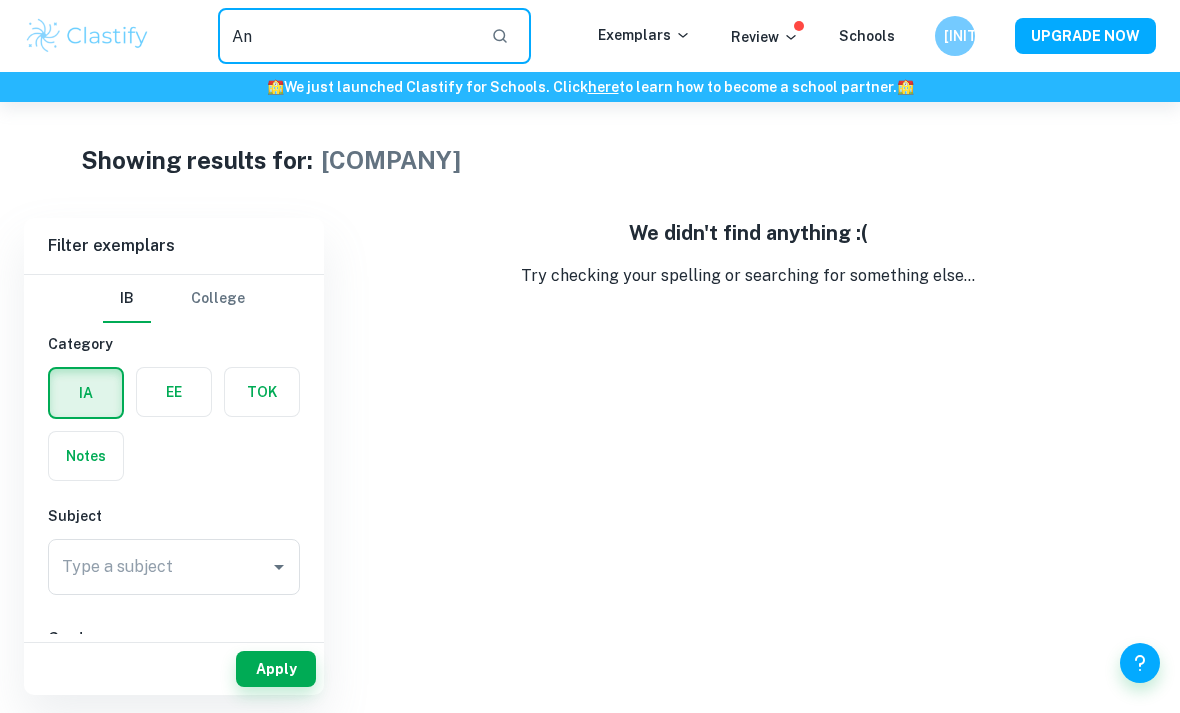 type on "A" 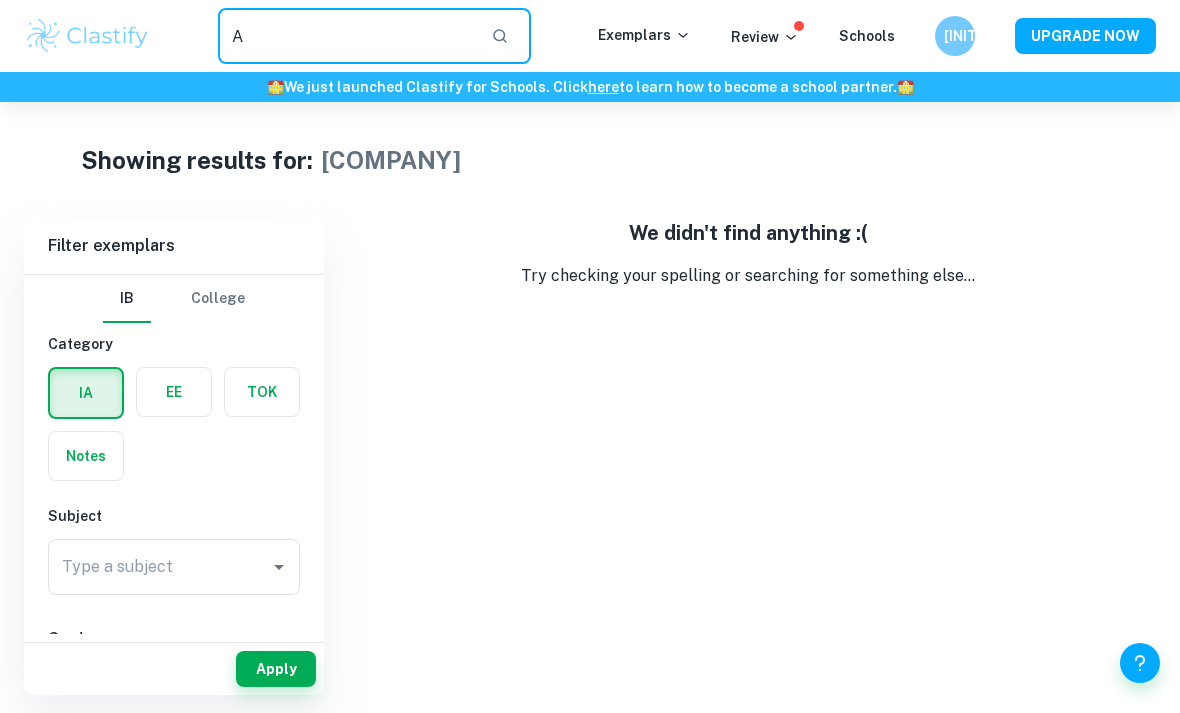 type 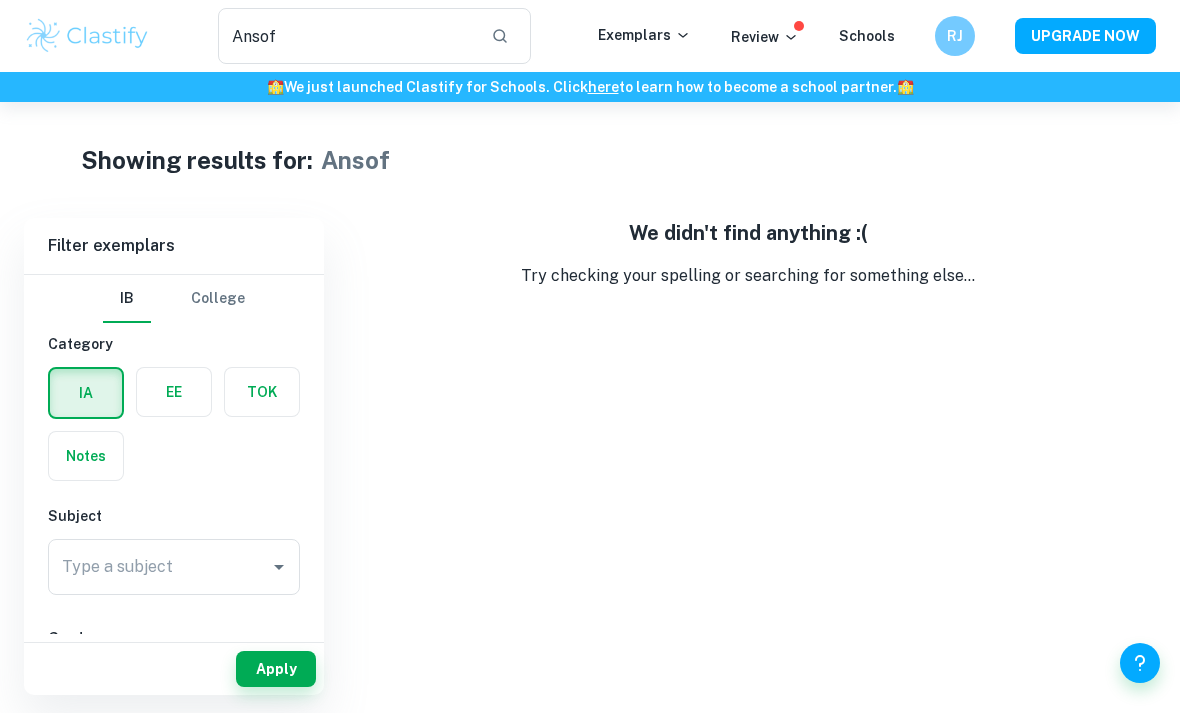 scroll, scrollTop: 0, scrollLeft: 0, axis: both 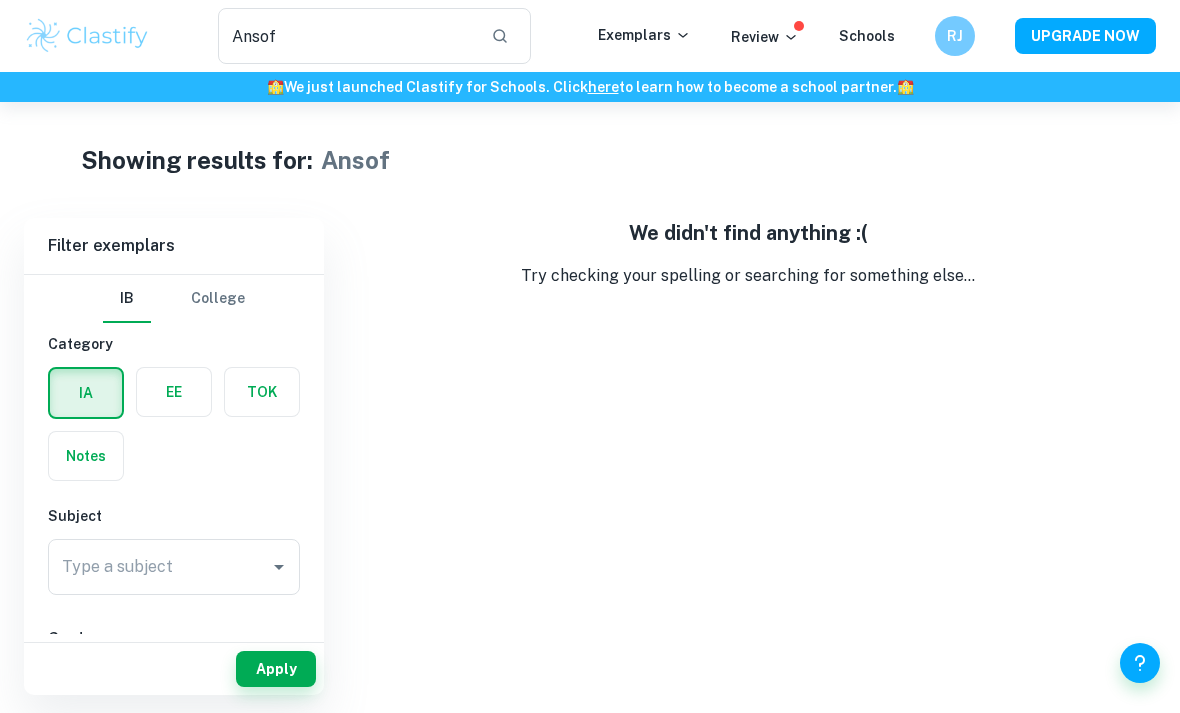 click on "Ansof" at bounding box center [346, 36] 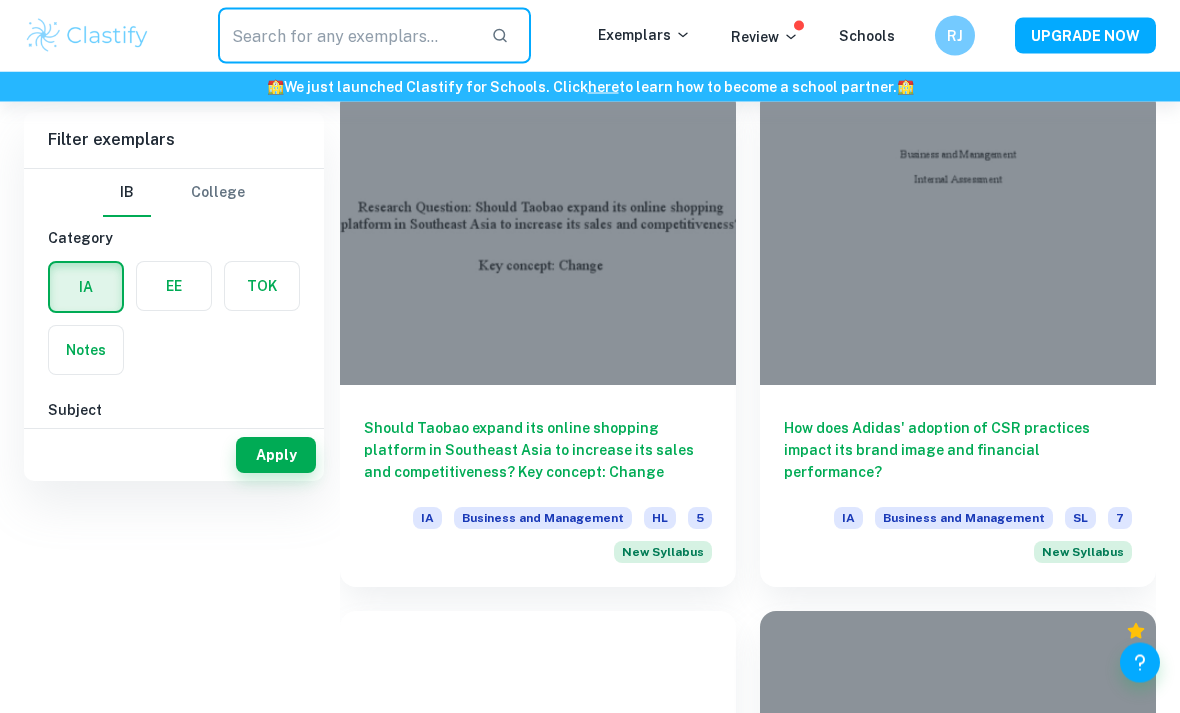 scroll, scrollTop: 586, scrollLeft: 0, axis: vertical 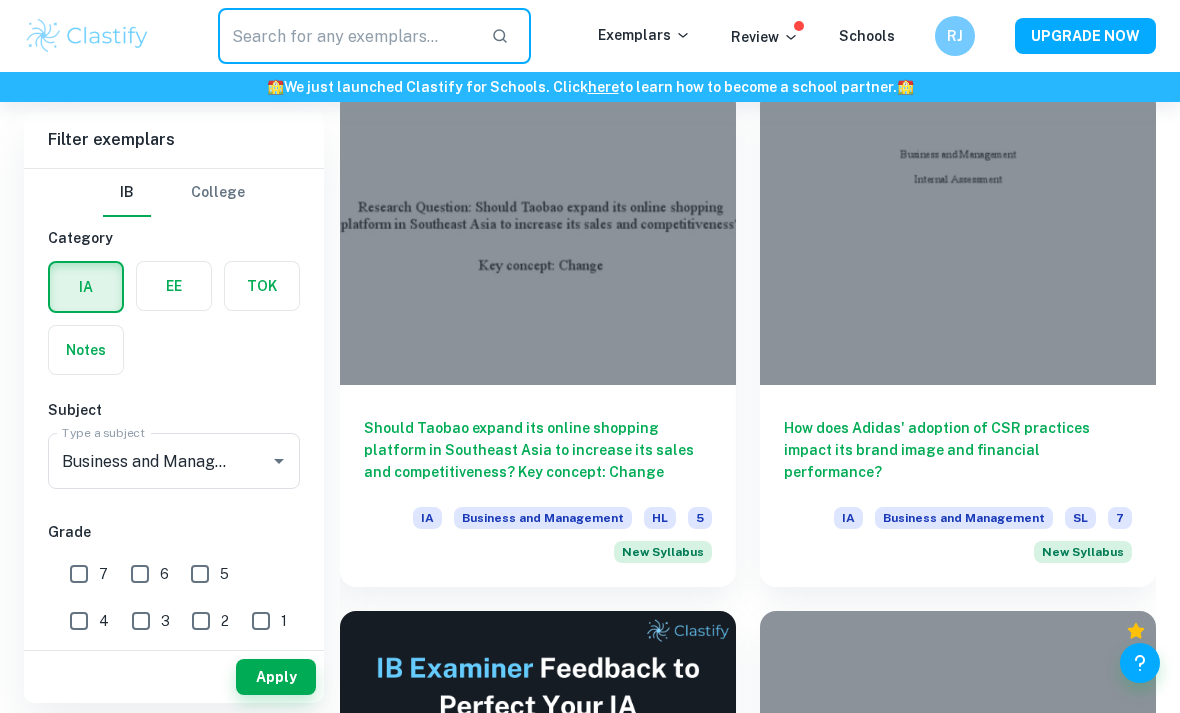 click on "How does Adidas' adoption of CSR practices impact its brand image and financial performance? IA Business and Management SL 7 New Syllabus" at bounding box center (958, 486) 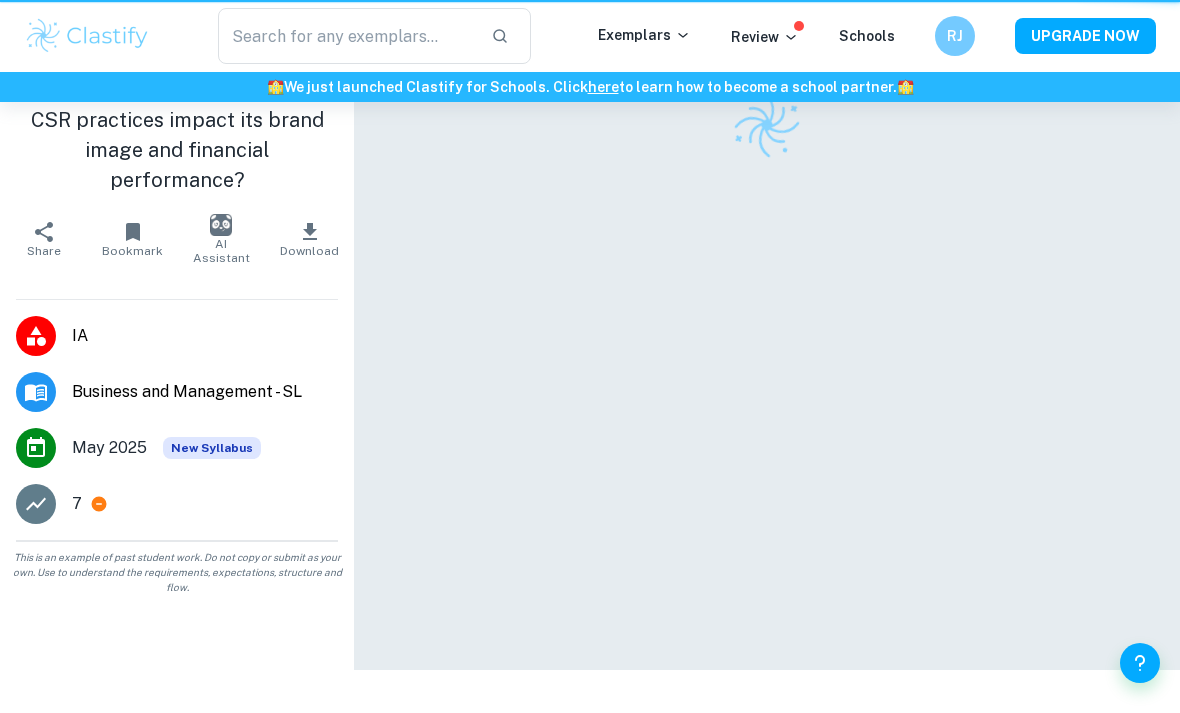 scroll, scrollTop: 0, scrollLeft: 0, axis: both 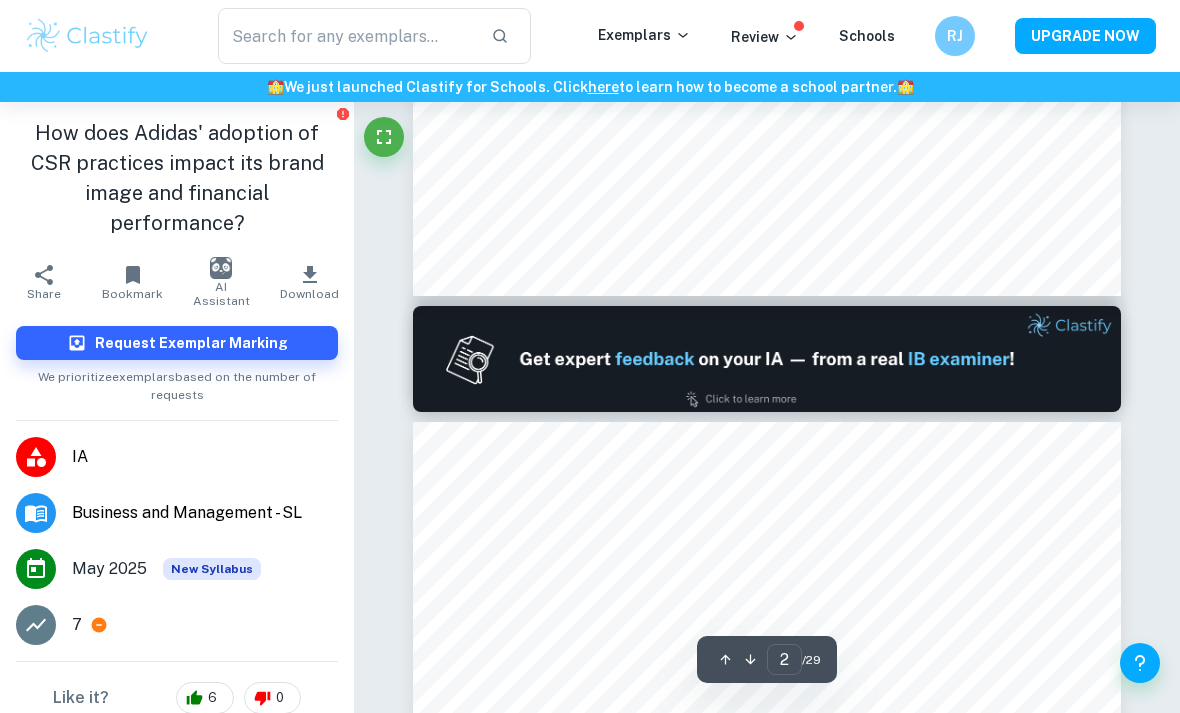 type on "1" 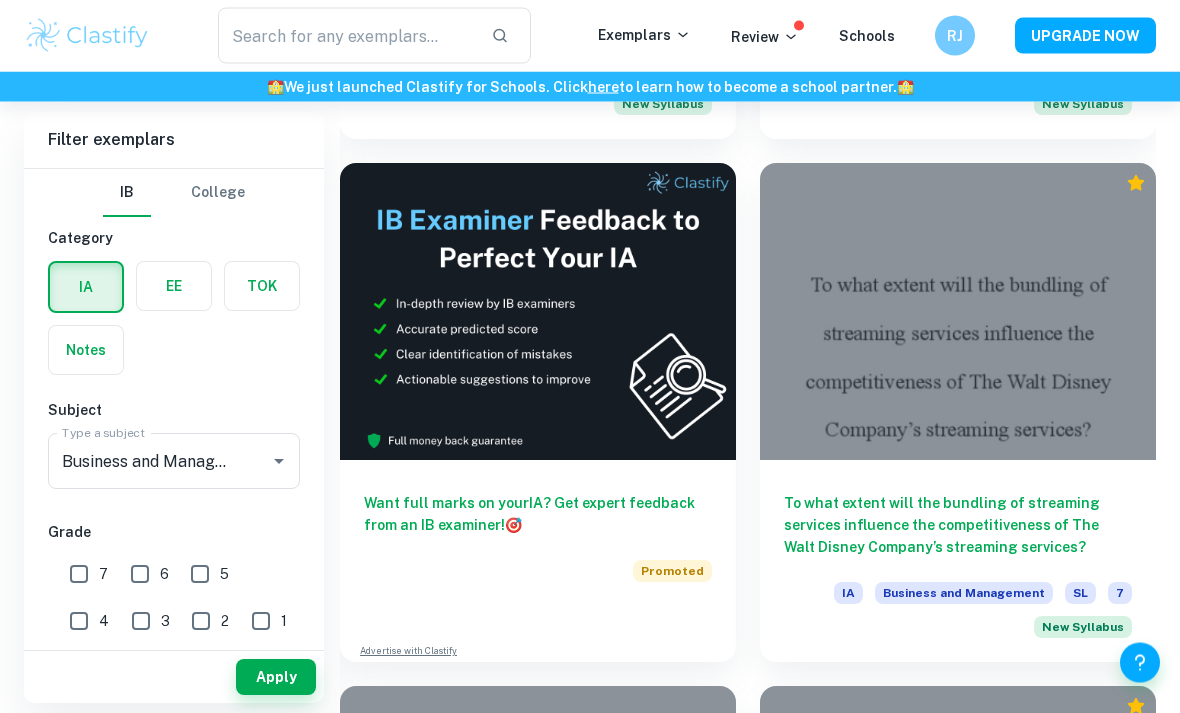 scroll, scrollTop: 1034, scrollLeft: 0, axis: vertical 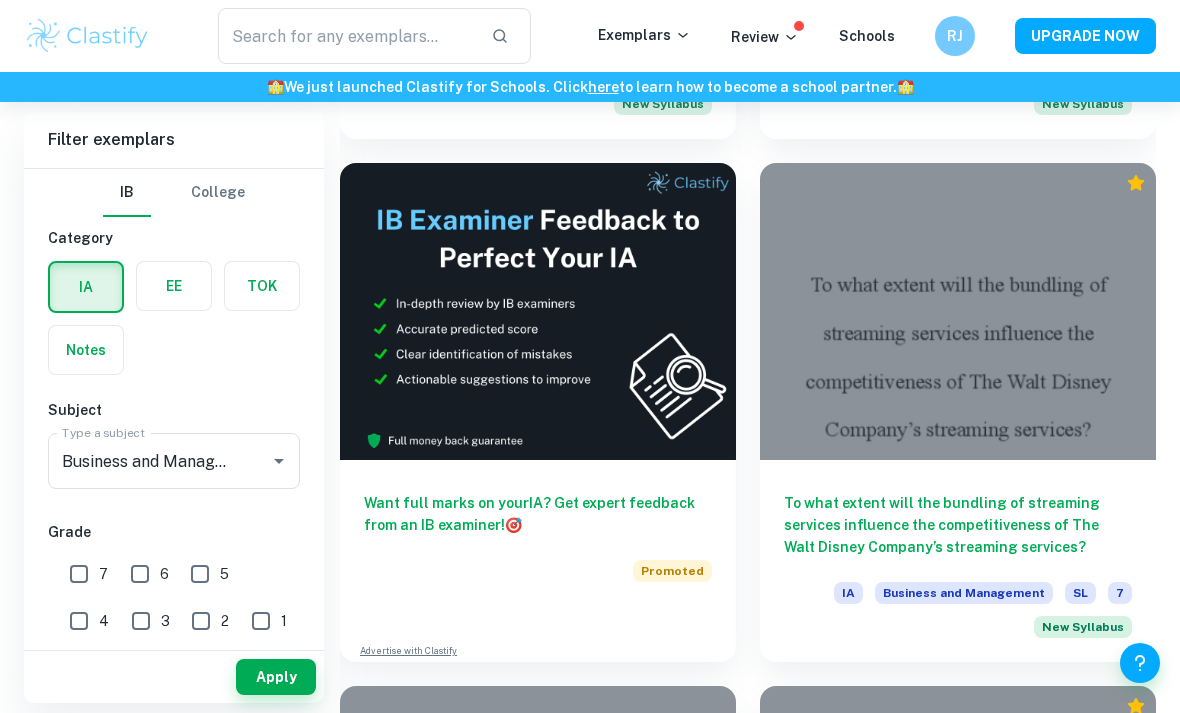 click at bounding box center [958, 311] 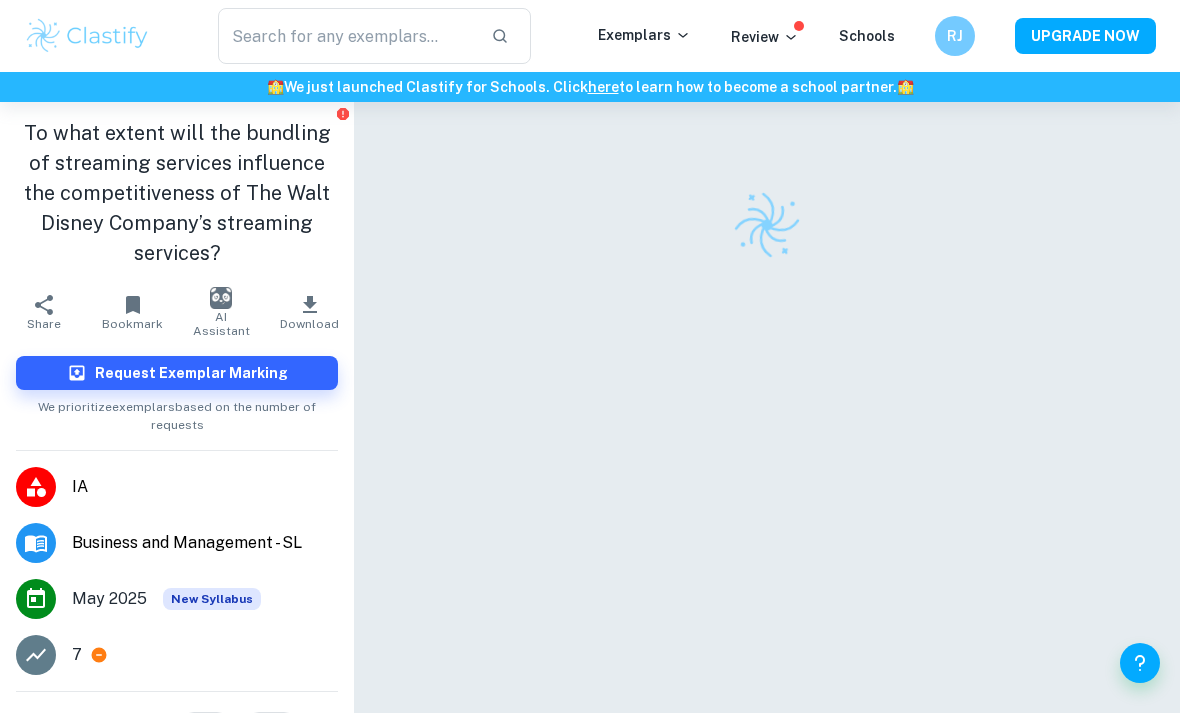 scroll, scrollTop: 0, scrollLeft: 0, axis: both 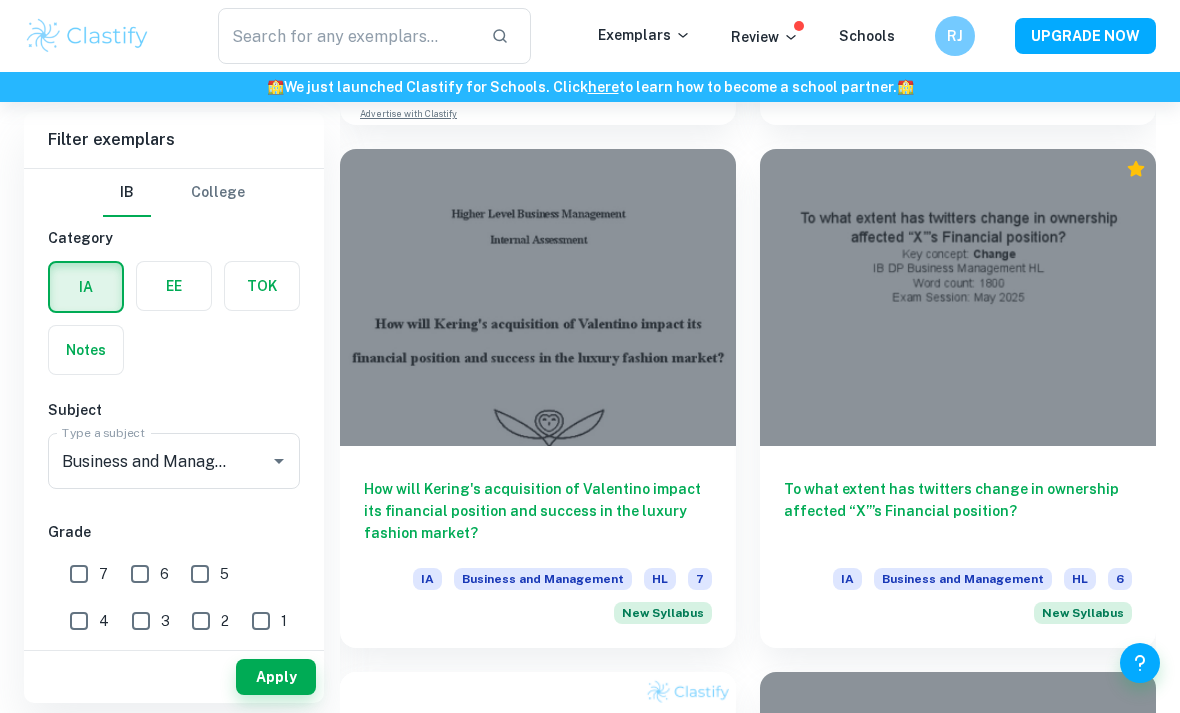 click on "How will Kering's acquisition of Valentino impact its financial position and success in the luxury fashion market?" at bounding box center [538, 511] 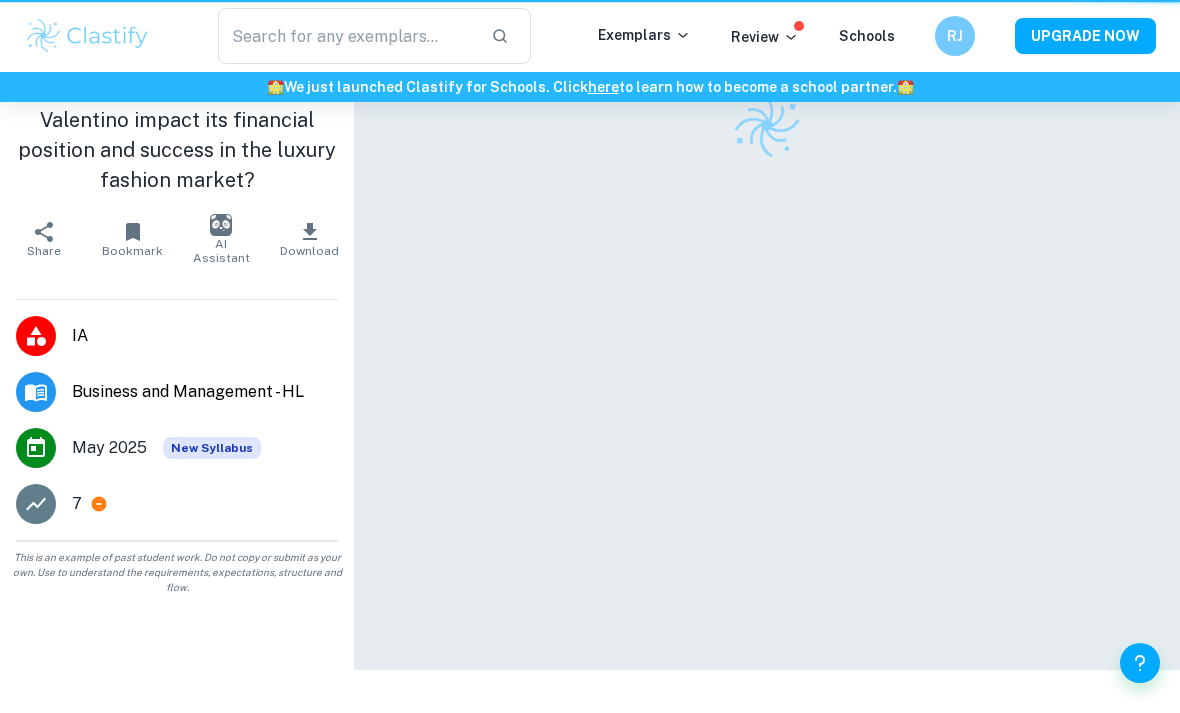 scroll, scrollTop: 0, scrollLeft: 0, axis: both 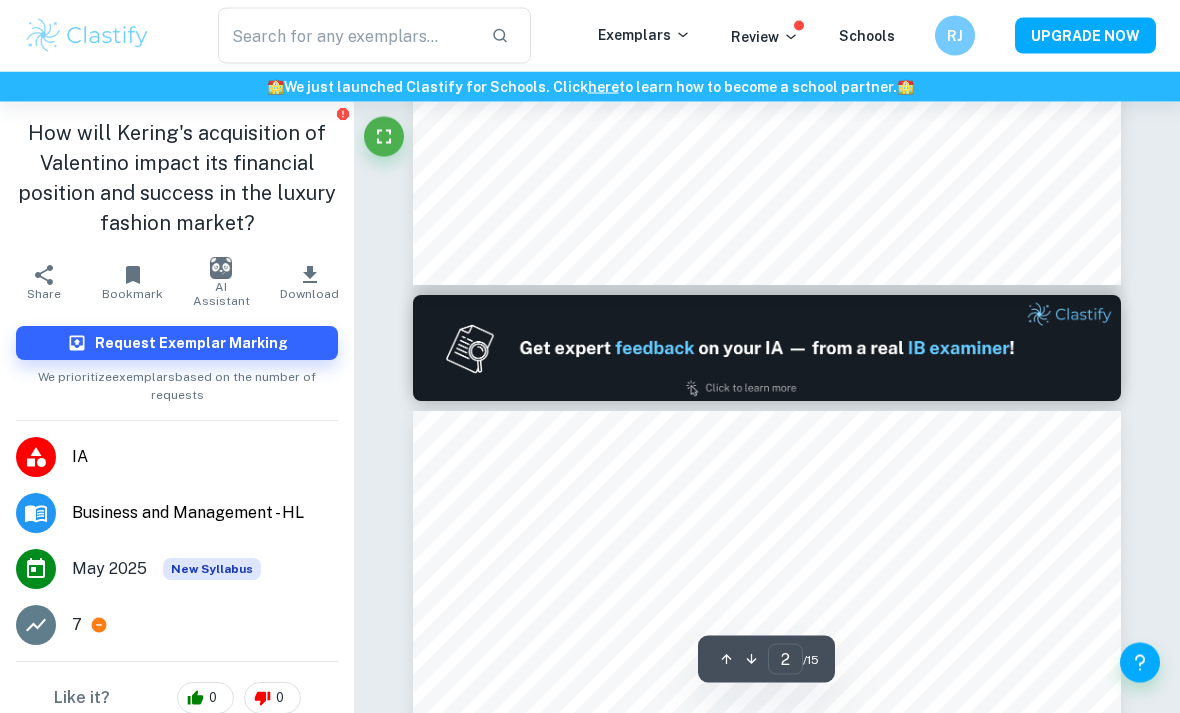 type on "1" 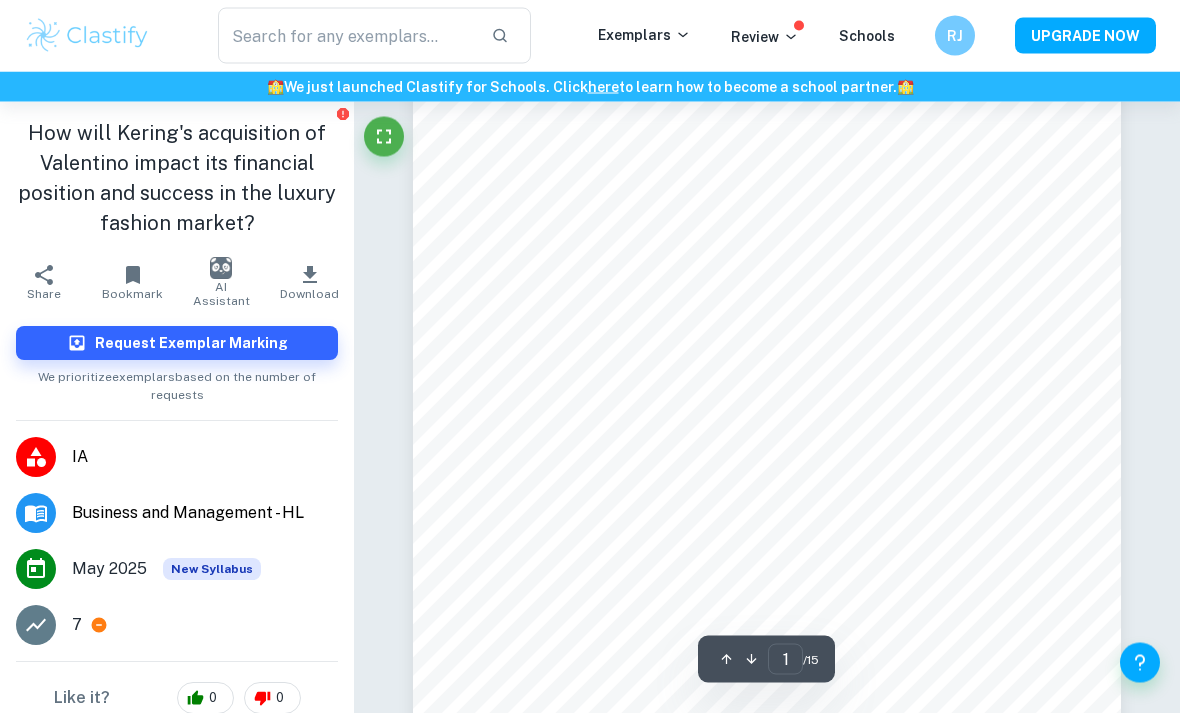 scroll, scrollTop: 0, scrollLeft: 0, axis: both 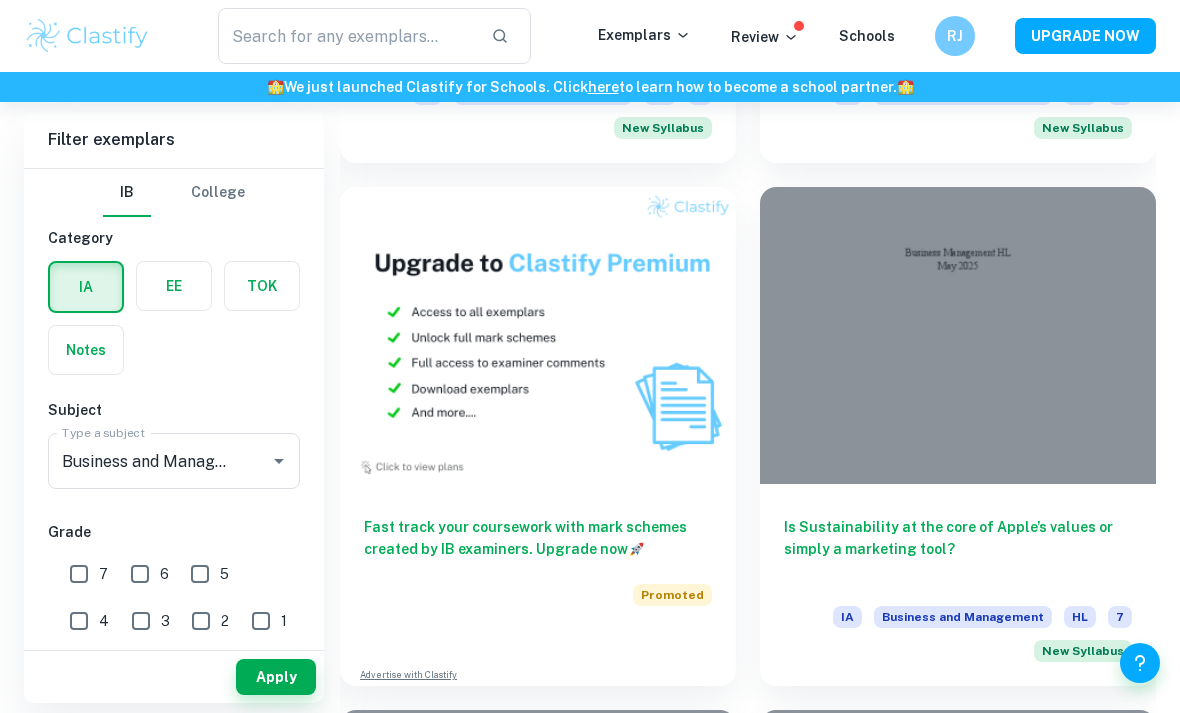 click on "Is Sustainability at the core of Apple’s values or simply a marketing tool?  IA Business and Management HL 7 New Syllabus" at bounding box center [958, 585] 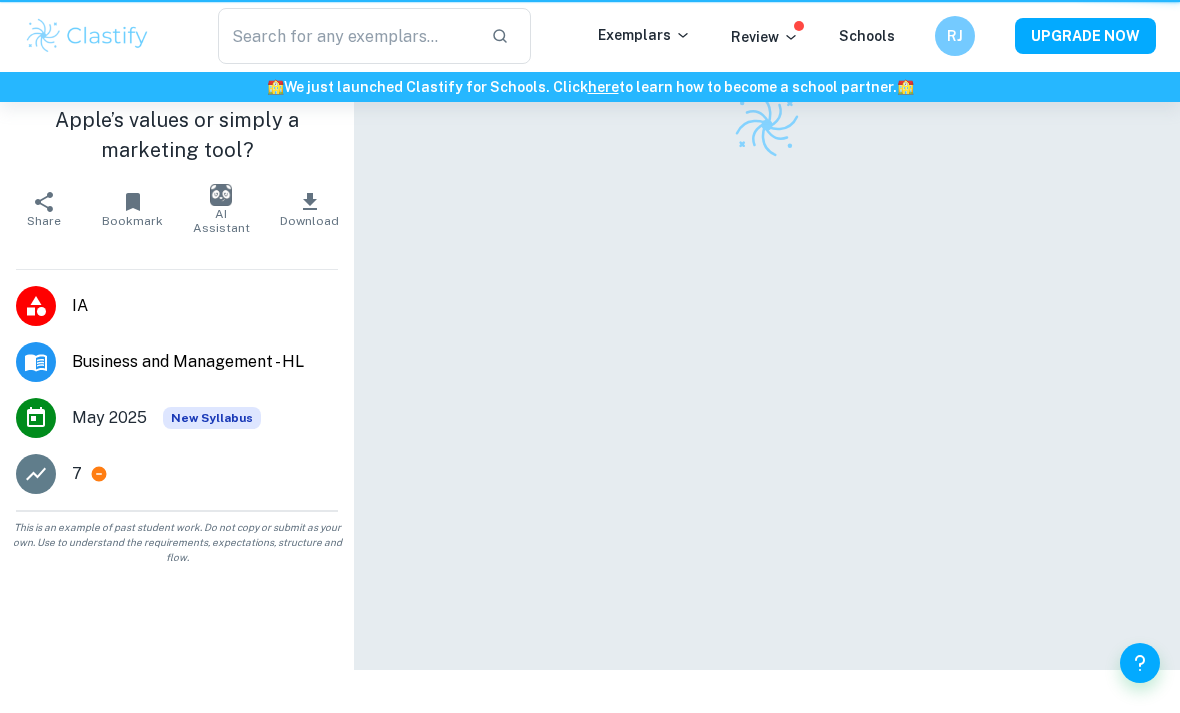 scroll, scrollTop: 0, scrollLeft: 0, axis: both 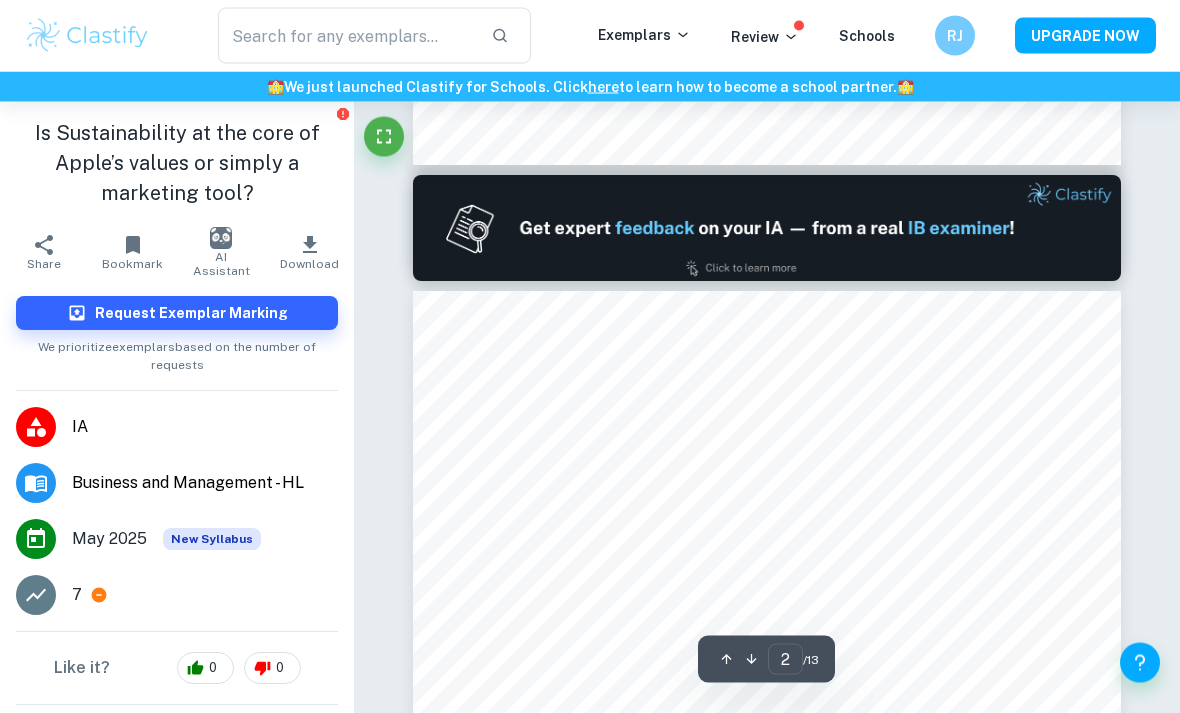 type on "1" 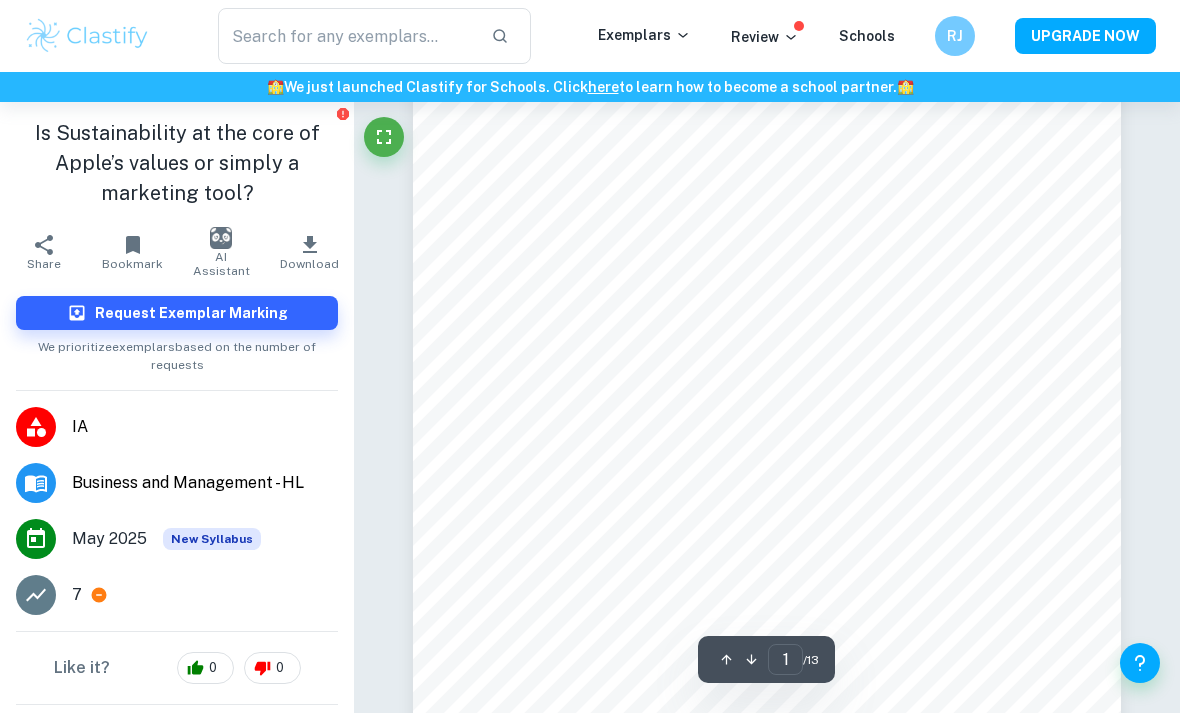 scroll, scrollTop: 0, scrollLeft: 0, axis: both 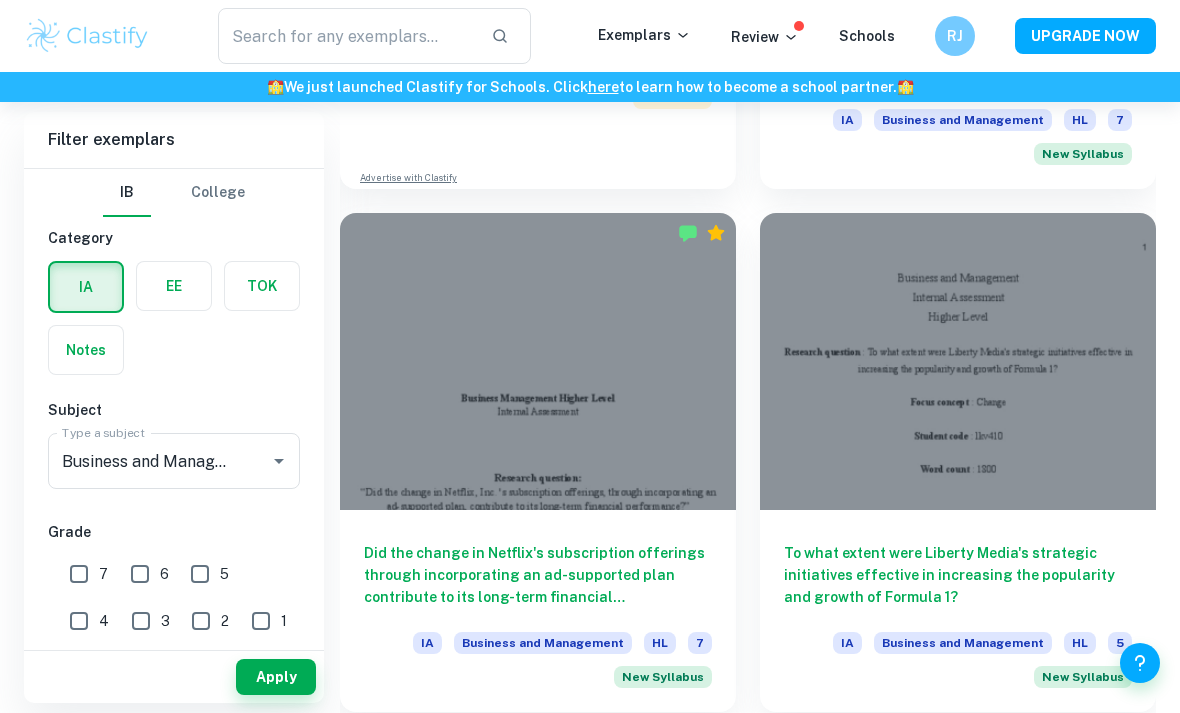click on "To what extent were Liberty Media's strategic initiatives effective in increasing the popularity and growth of Formula 1?" at bounding box center [958, 575] 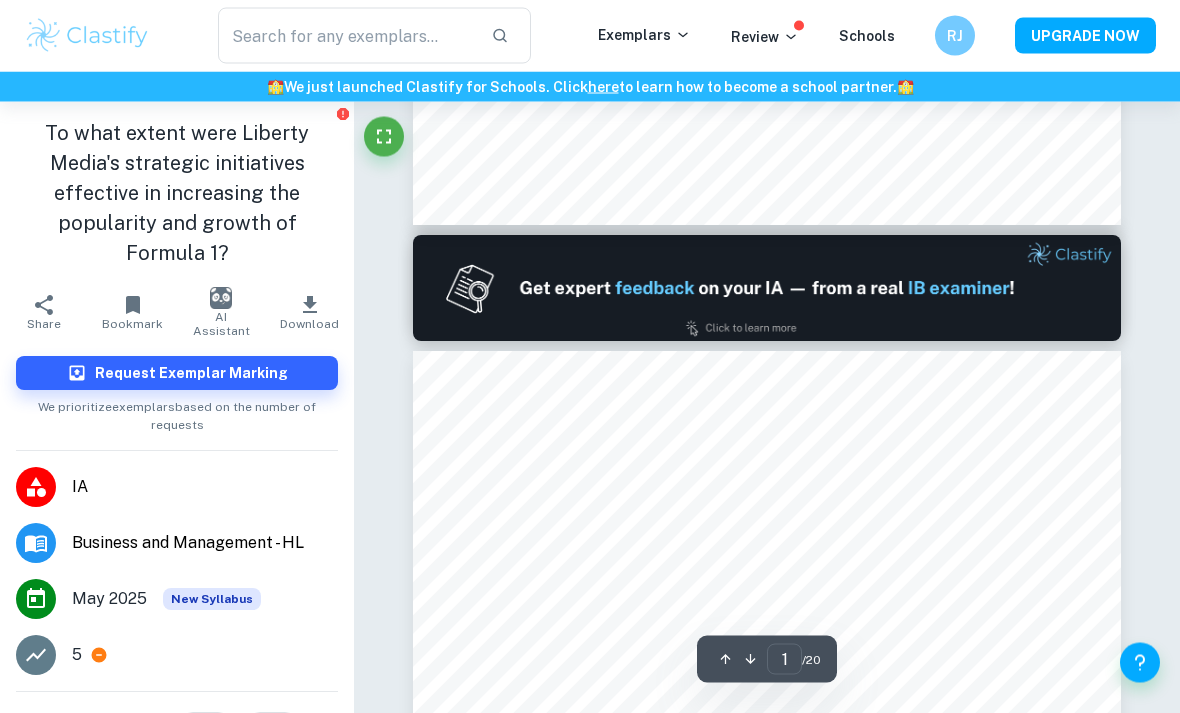 type on "2" 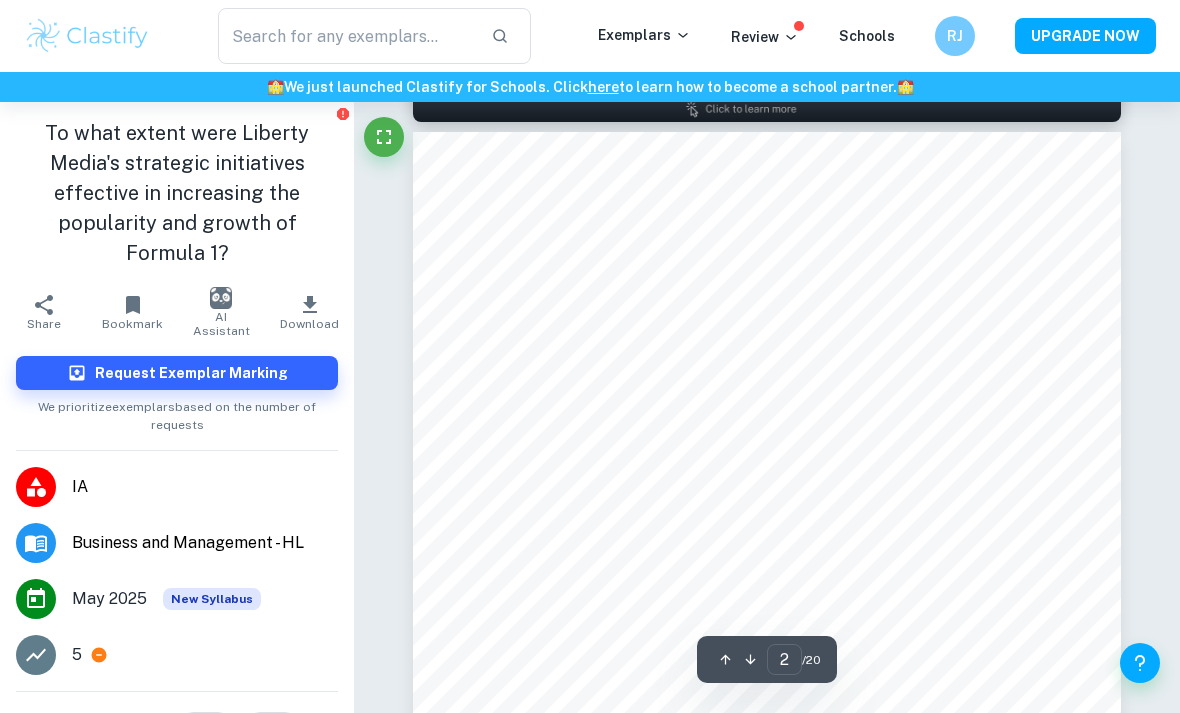 scroll, scrollTop: 1018, scrollLeft: 0, axis: vertical 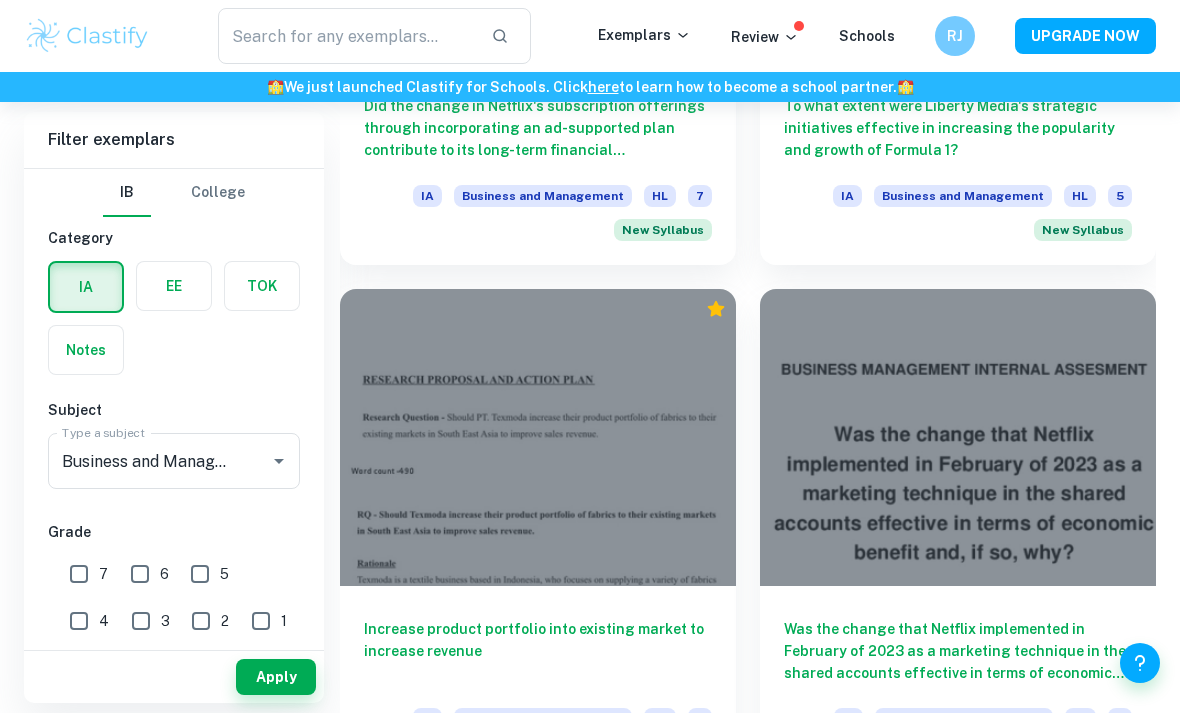 click on "Was the change that Netflix implemented in February of 2023 as a marketing technique in the shared accounts effective in terms of economic benefit and, if so, why? IA Business and Management SL 5 New Syllabus" at bounding box center (958, 687) 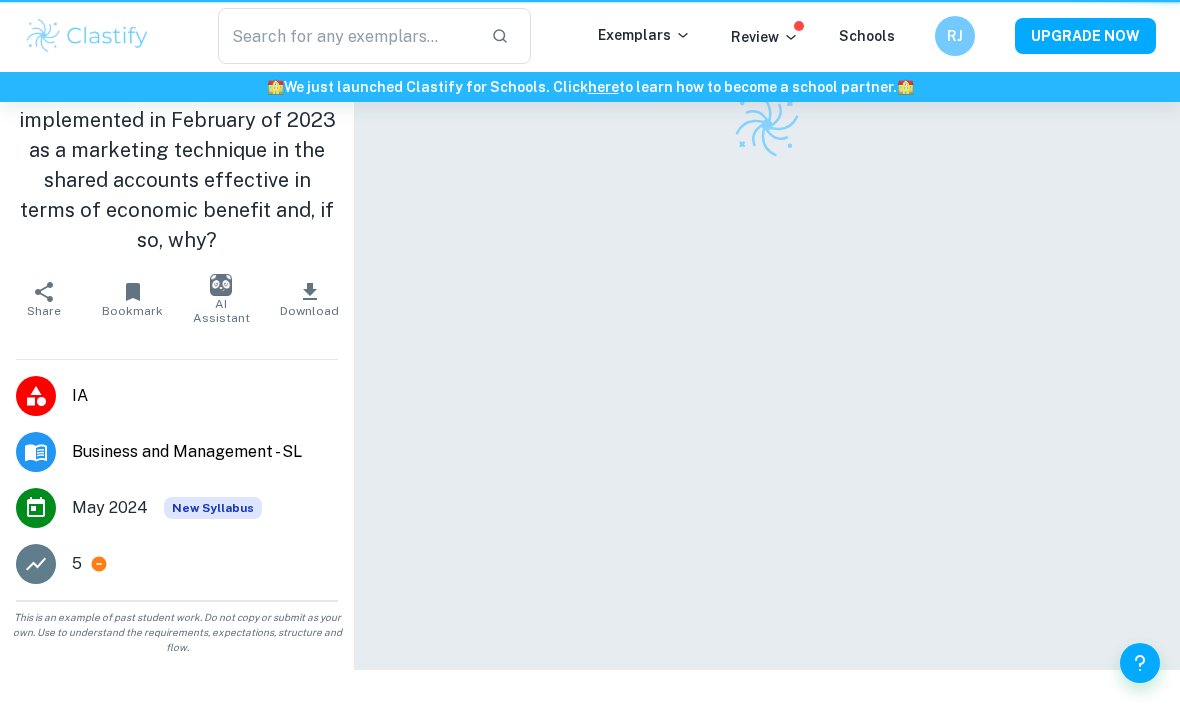 scroll, scrollTop: 0, scrollLeft: 0, axis: both 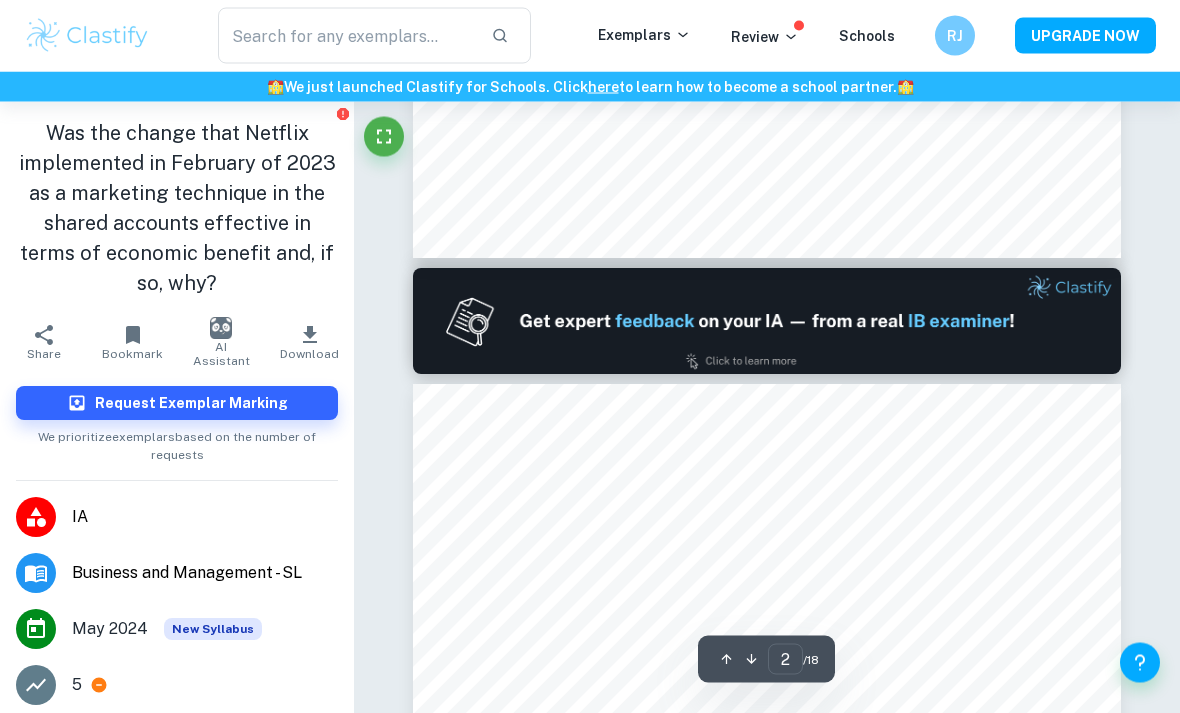 type on "1" 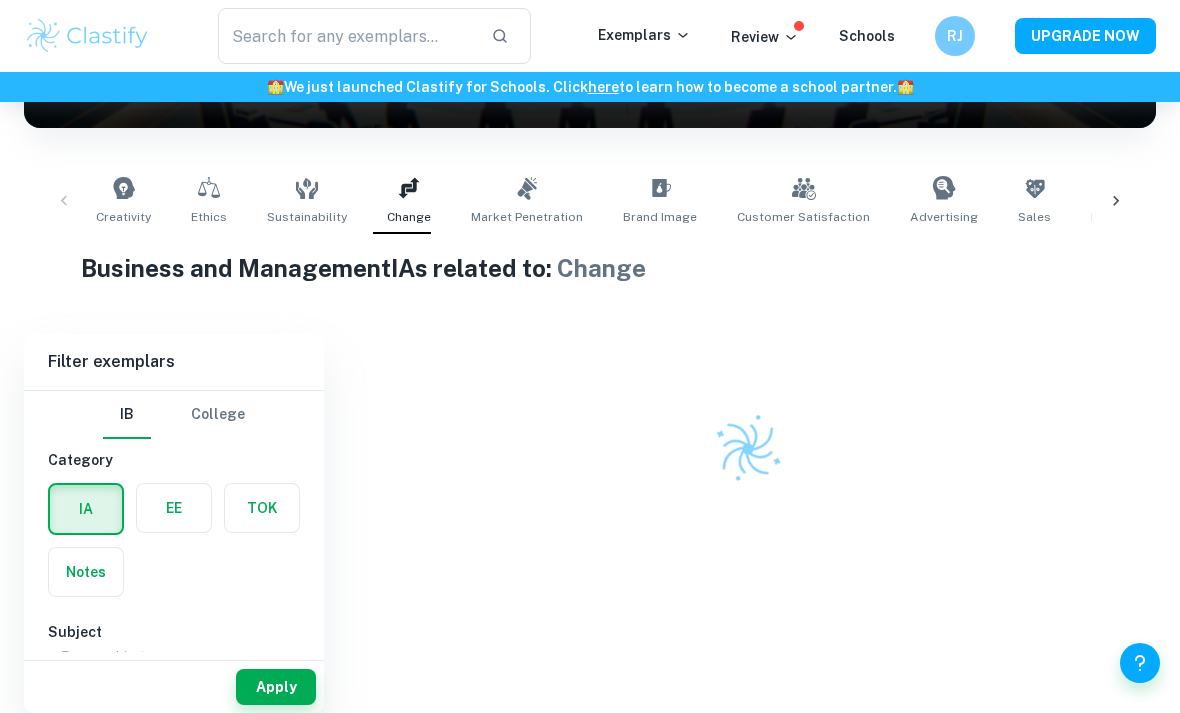 scroll, scrollTop: 527, scrollLeft: 0, axis: vertical 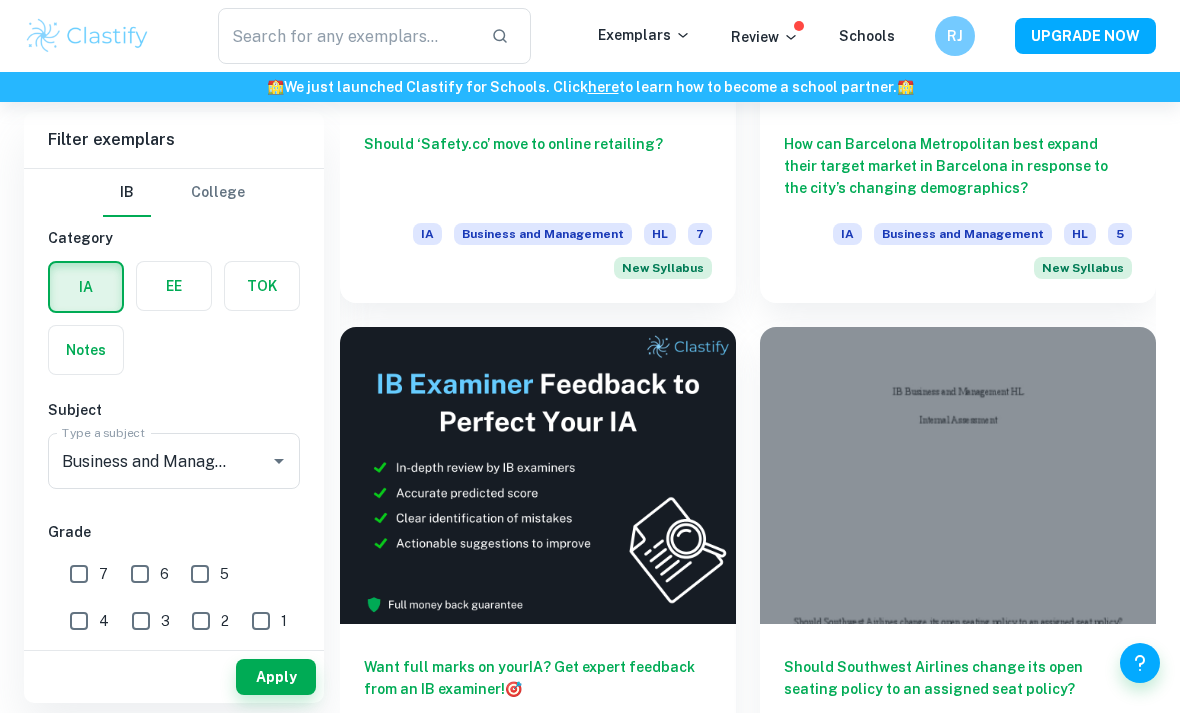 click on "Should ‘Safety.co’ move to online retailing?" at bounding box center (538, 166) 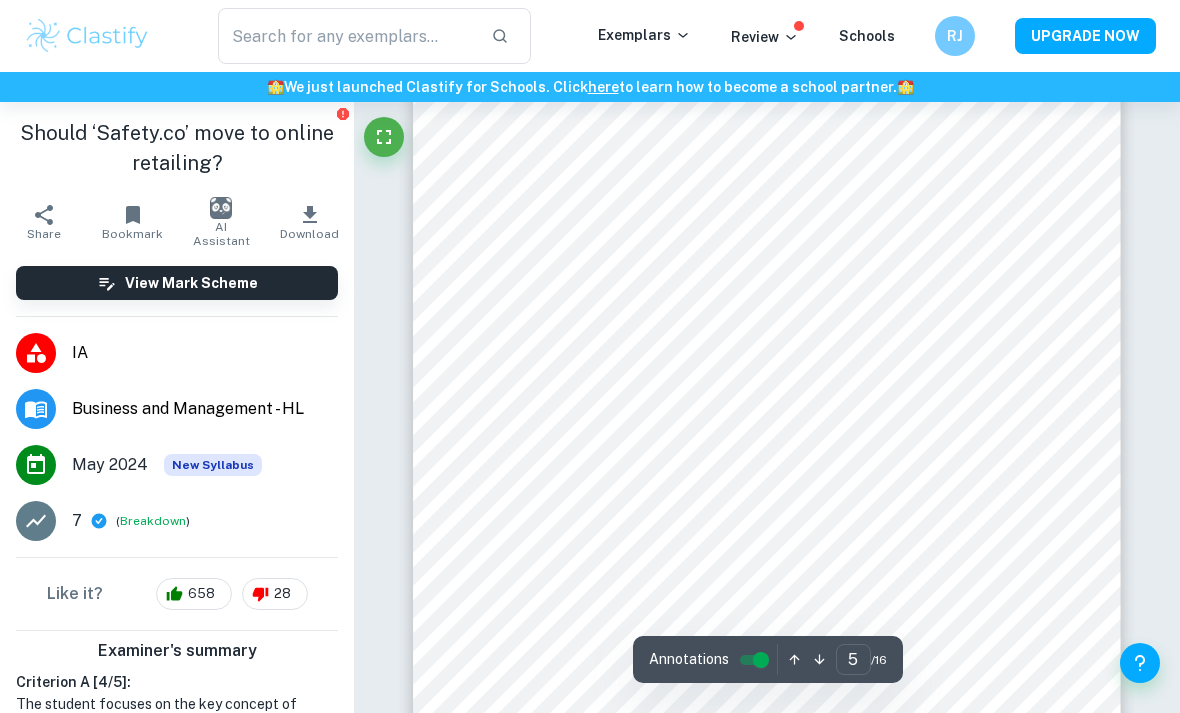 scroll, scrollTop: 4676, scrollLeft: 0, axis: vertical 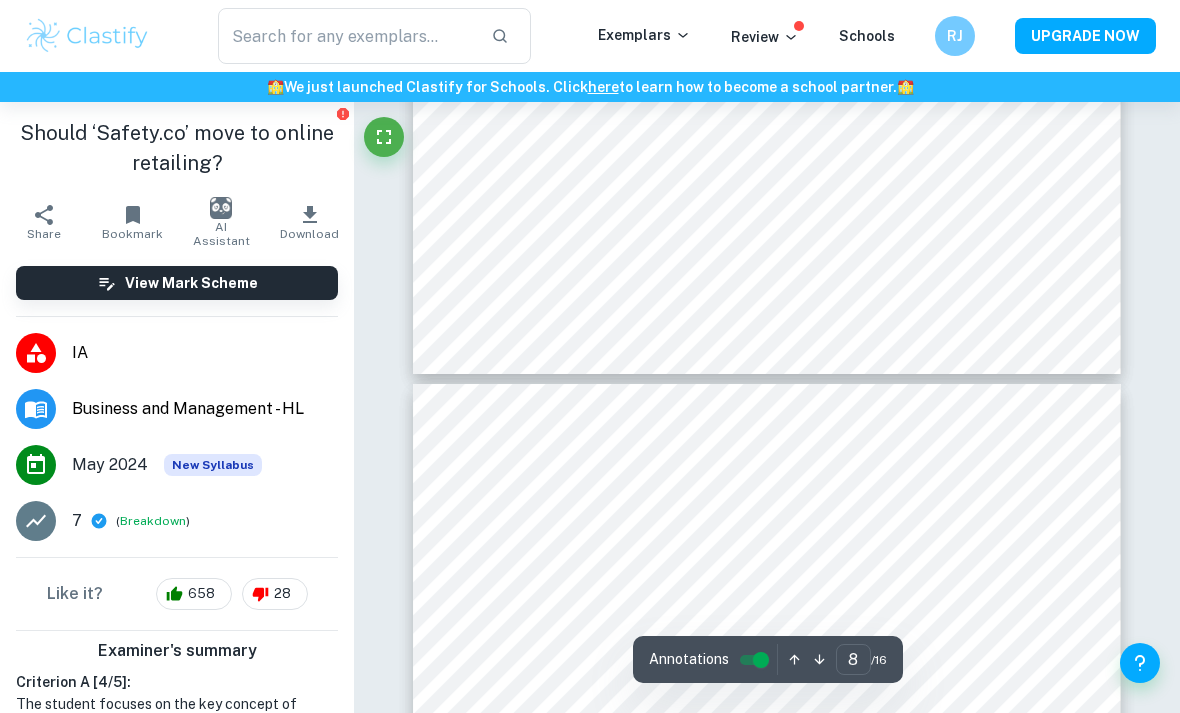type on "7" 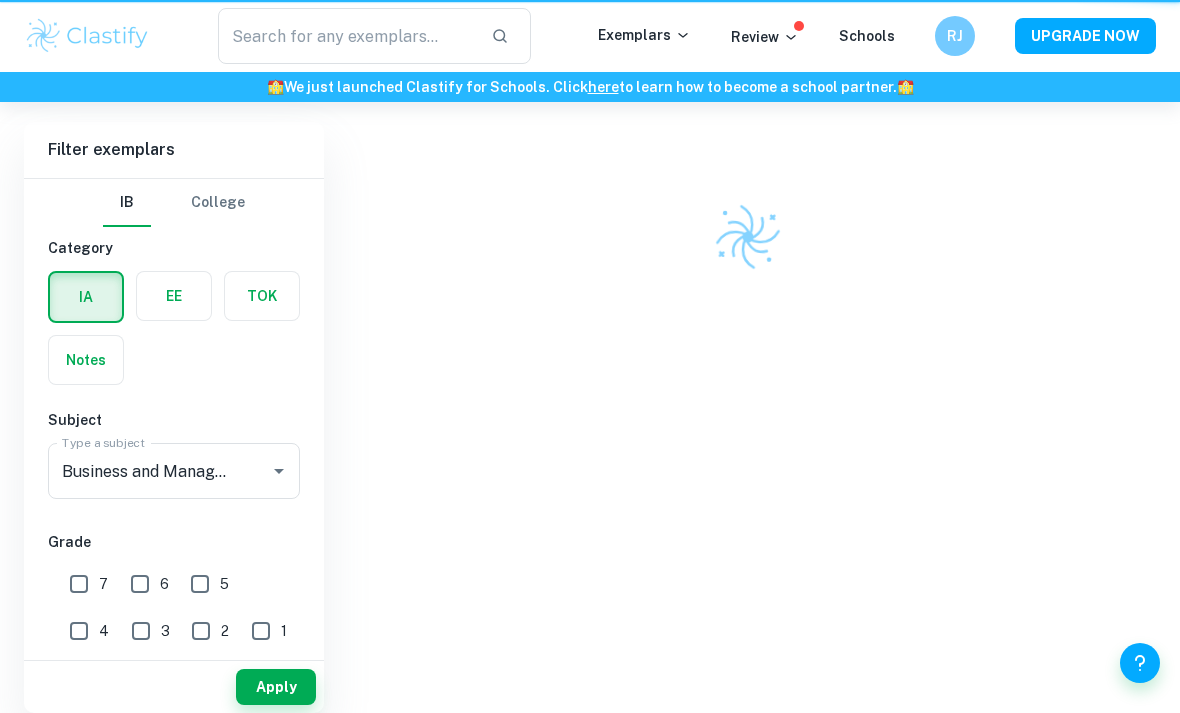 type 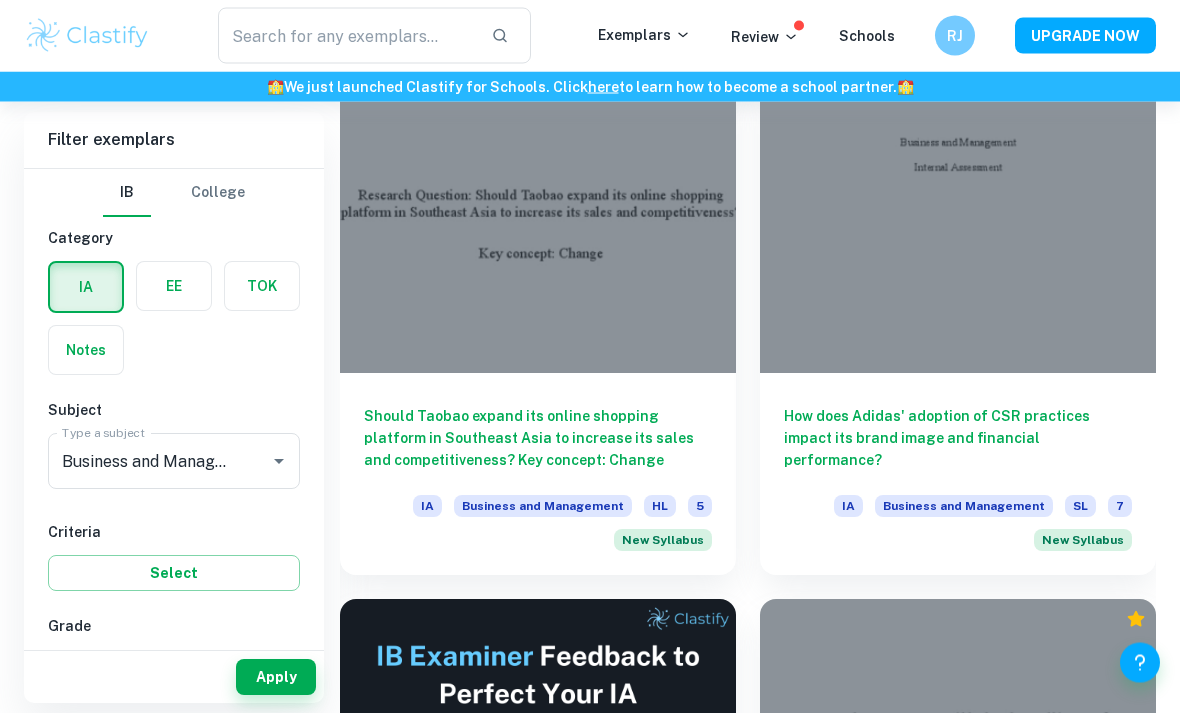 scroll, scrollTop: 582, scrollLeft: 0, axis: vertical 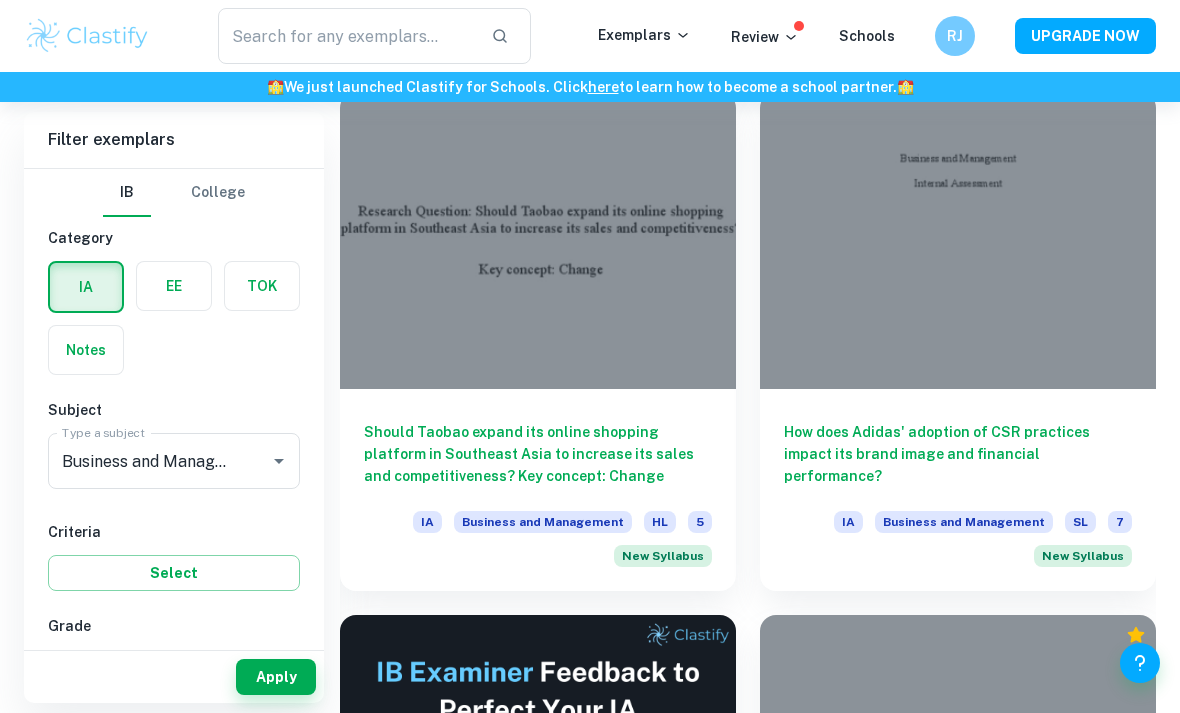 click on "Should Taobao expand its online shopping platform in Southeast Asia to increase its sales and competitiveness?  Key concept: Change" at bounding box center (538, 454) 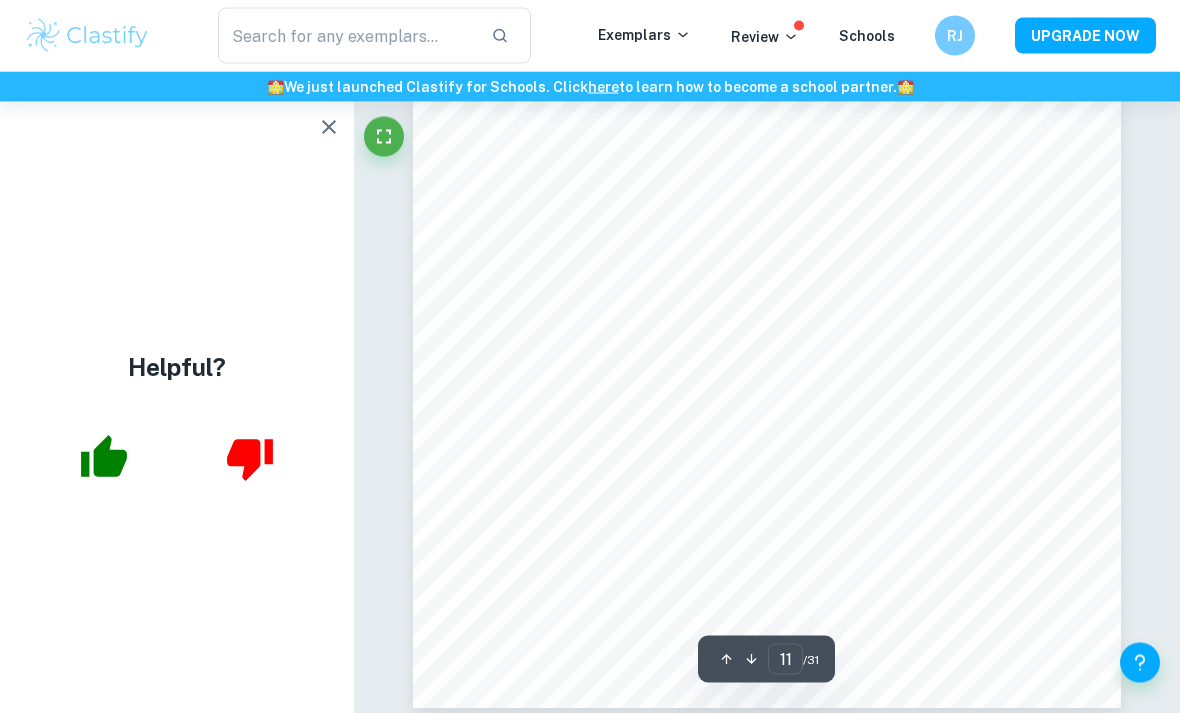 scroll, scrollTop: 9939, scrollLeft: 0, axis: vertical 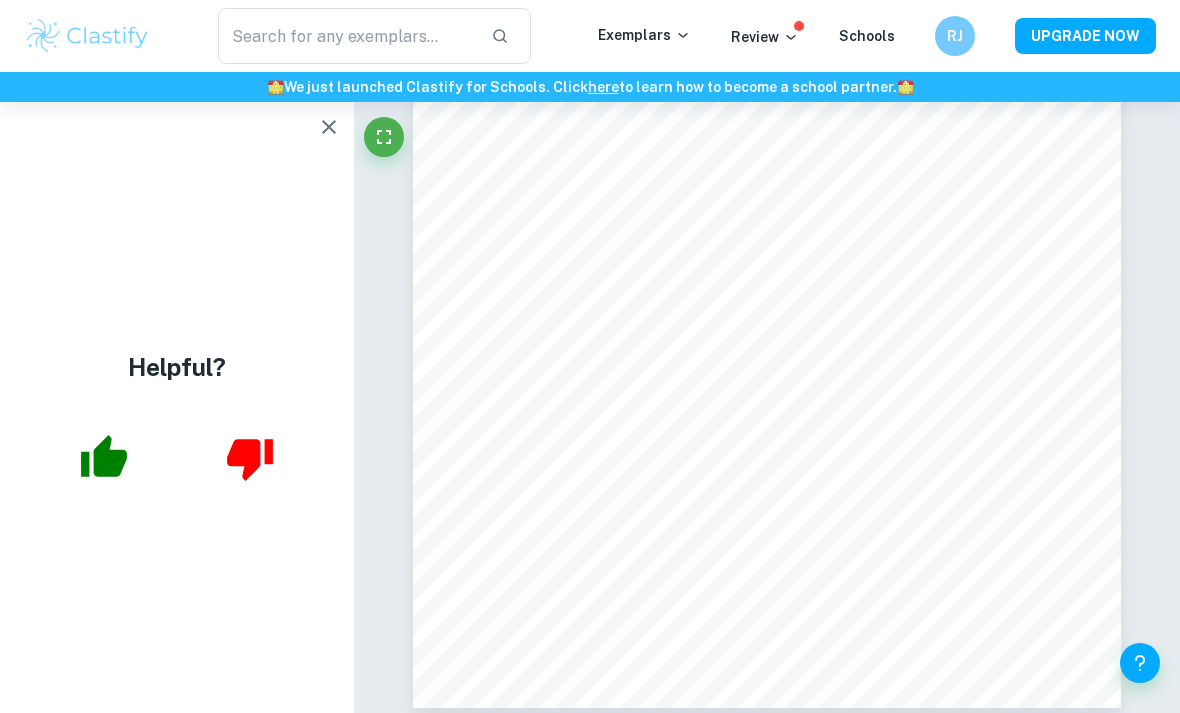 click 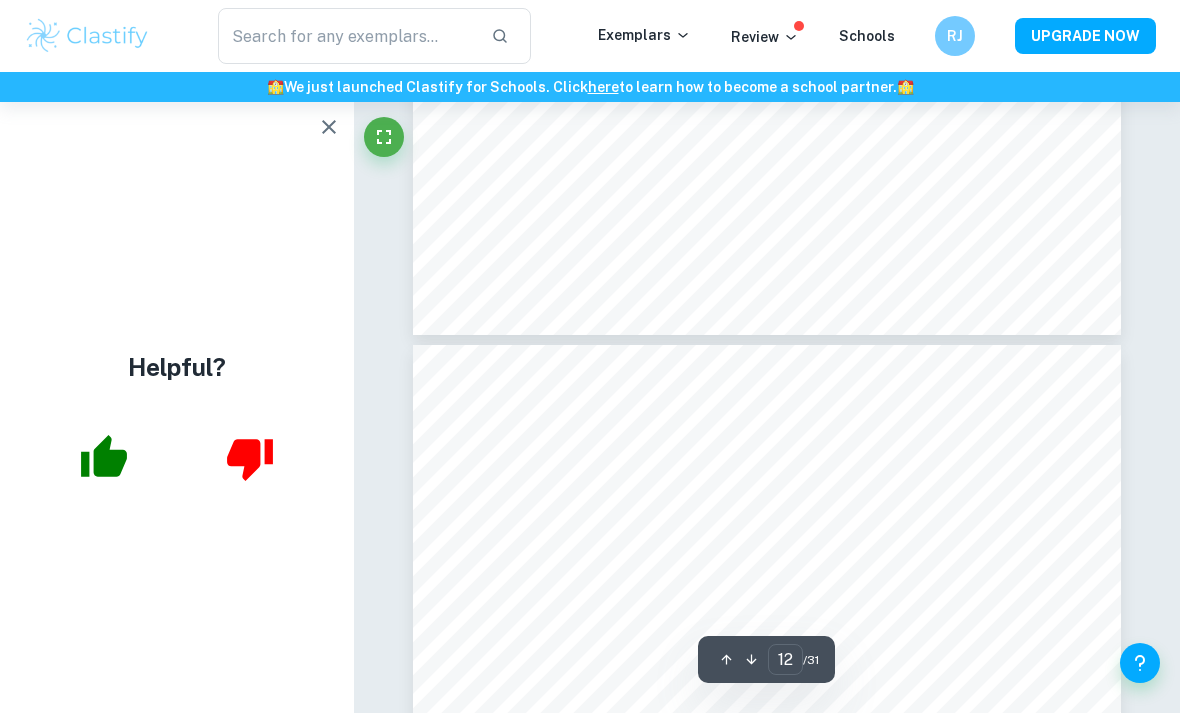 scroll, scrollTop: 10376, scrollLeft: 0, axis: vertical 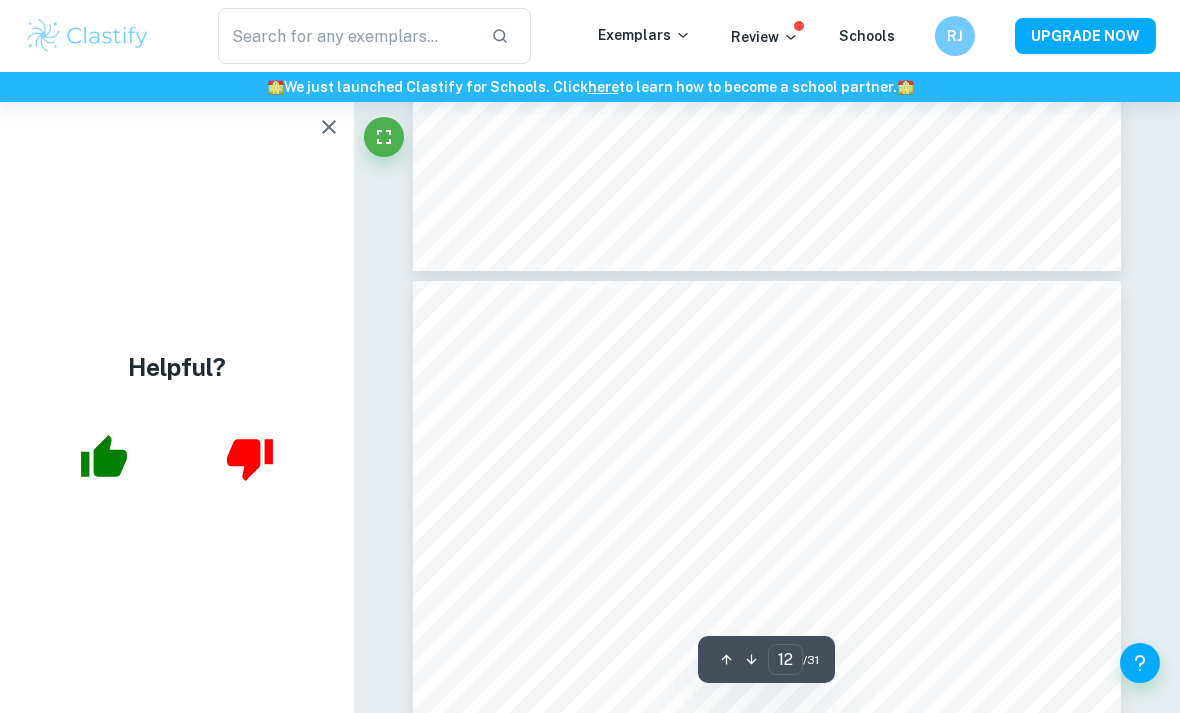 click 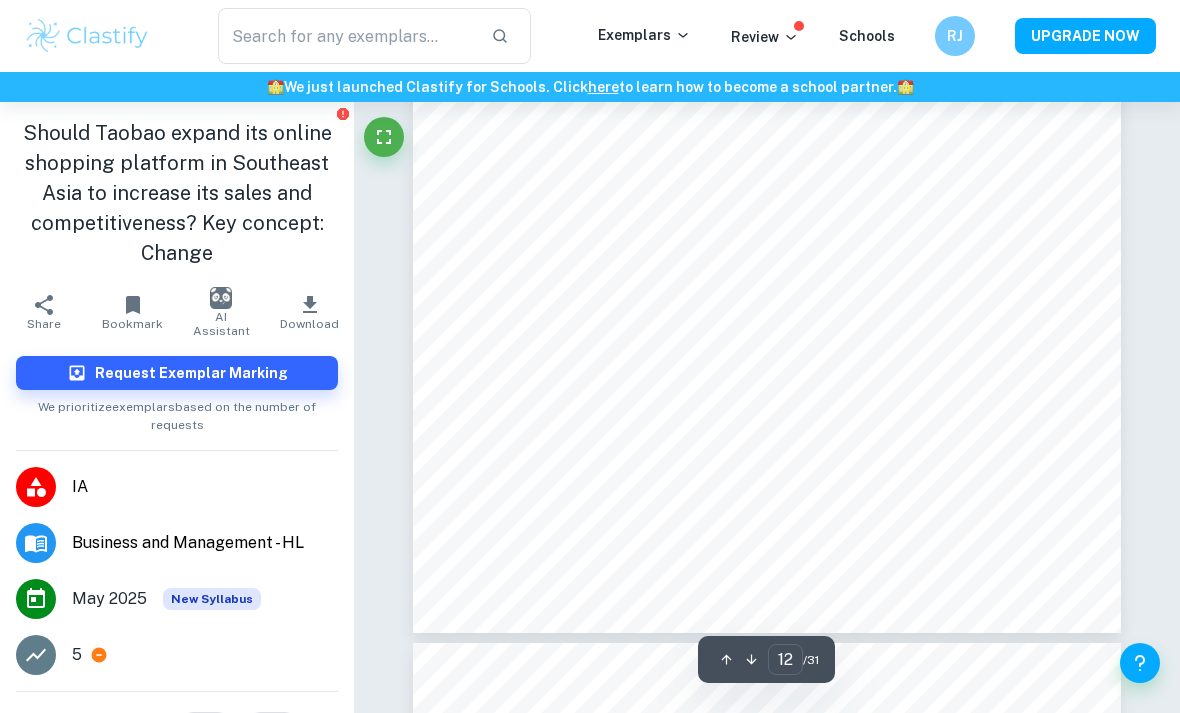 scroll, scrollTop: 10943, scrollLeft: 0, axis: vertical 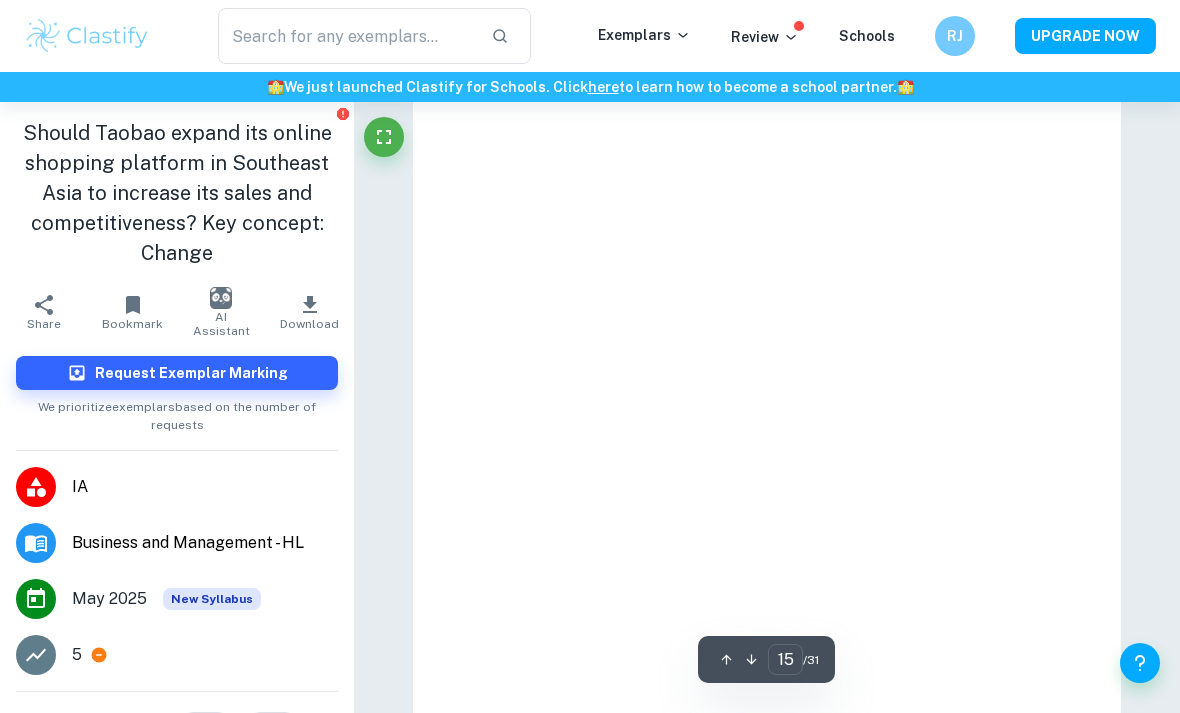 type on "12" 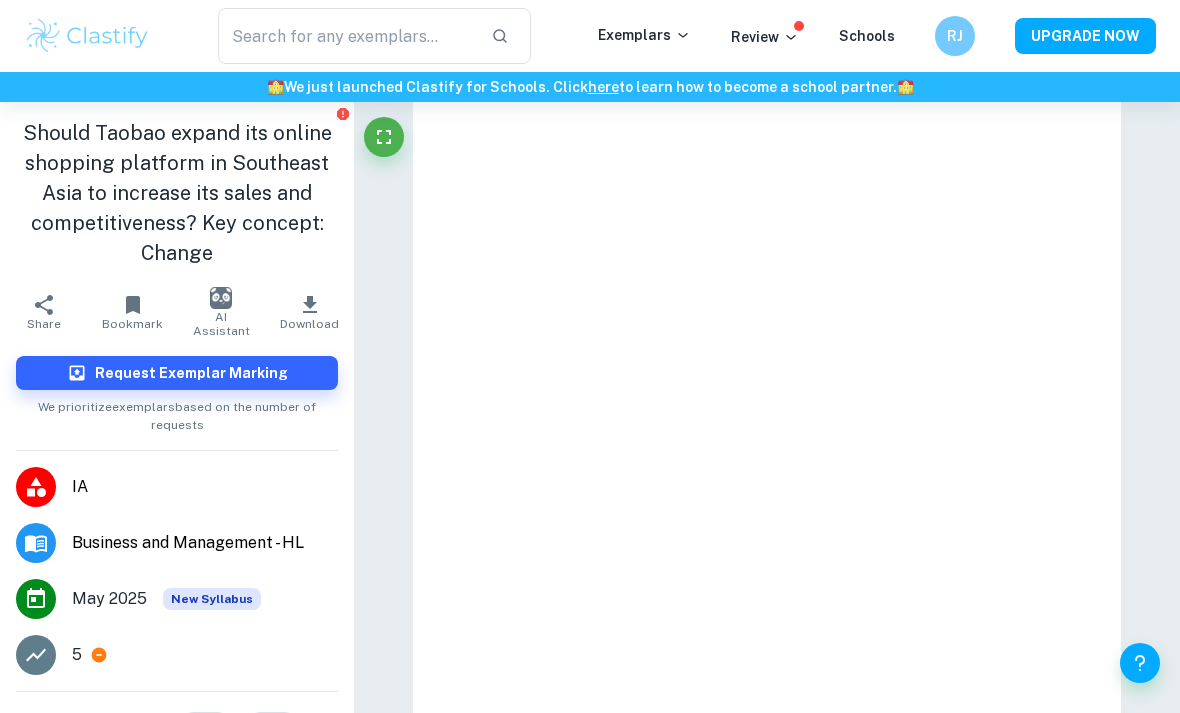 scroll, scrollTop: 10750, scrollLeft: 0, axis: vertical 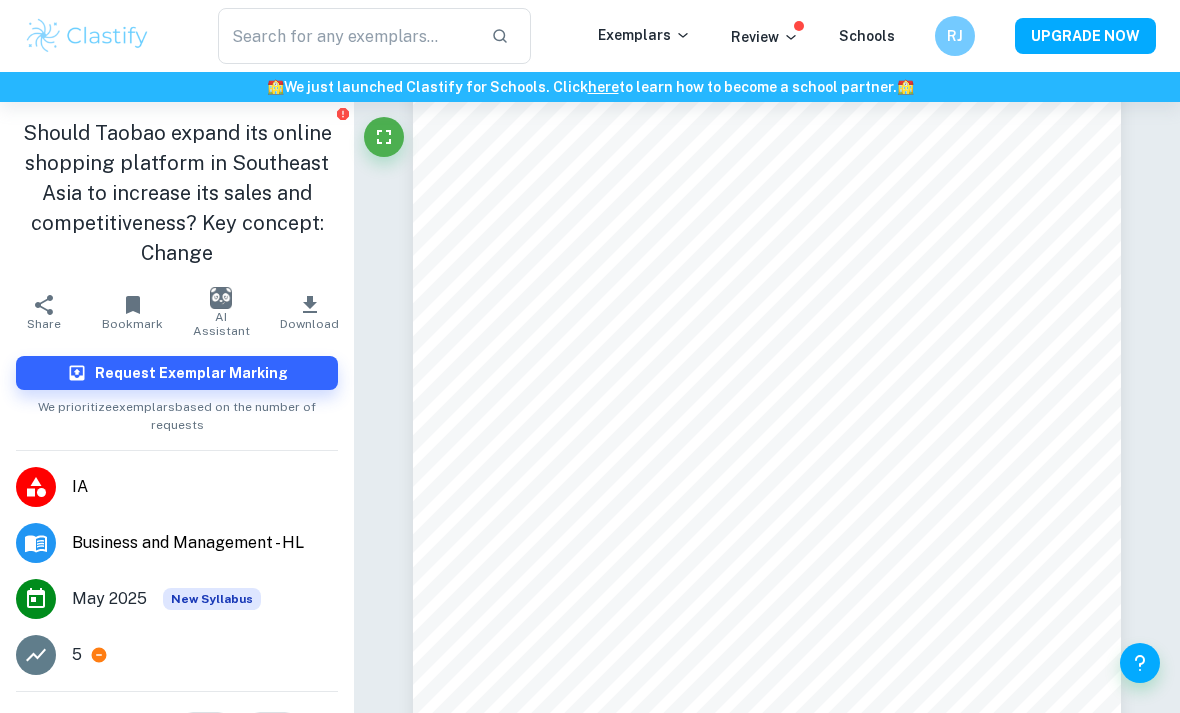 click at bounding box center [346, 36] 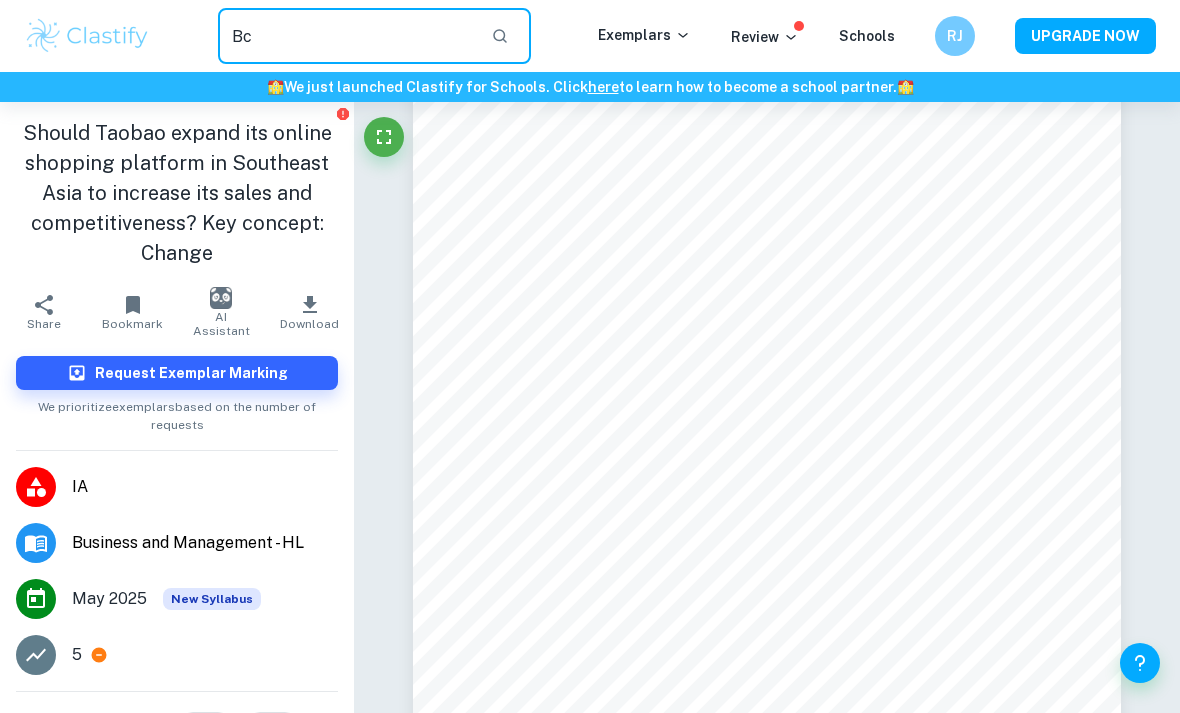 type on "B" 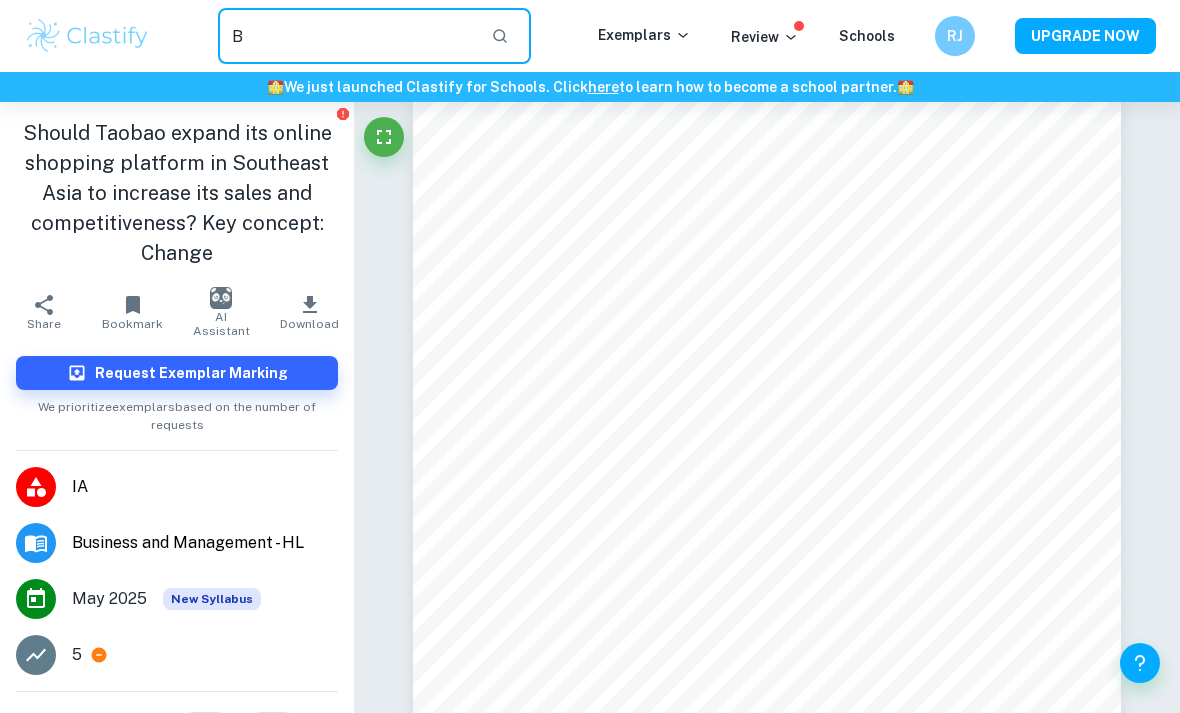 type 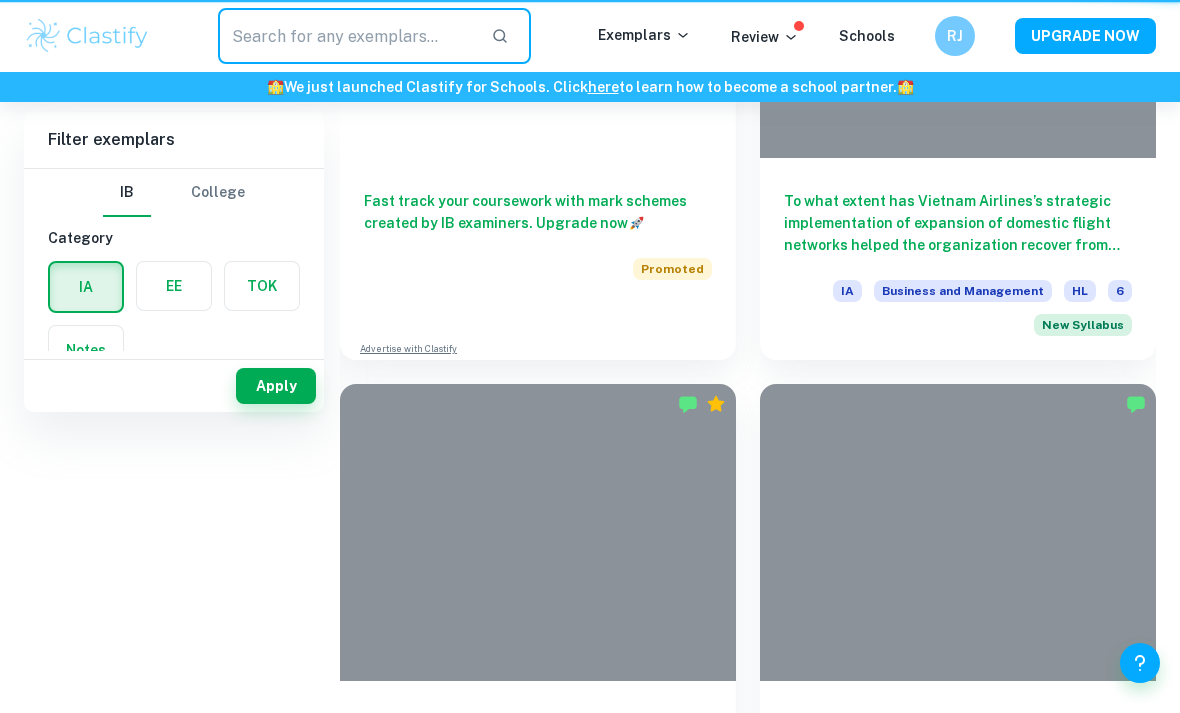 scroll, scrollTop: 646, scrollLeft: 0, axis: vertical 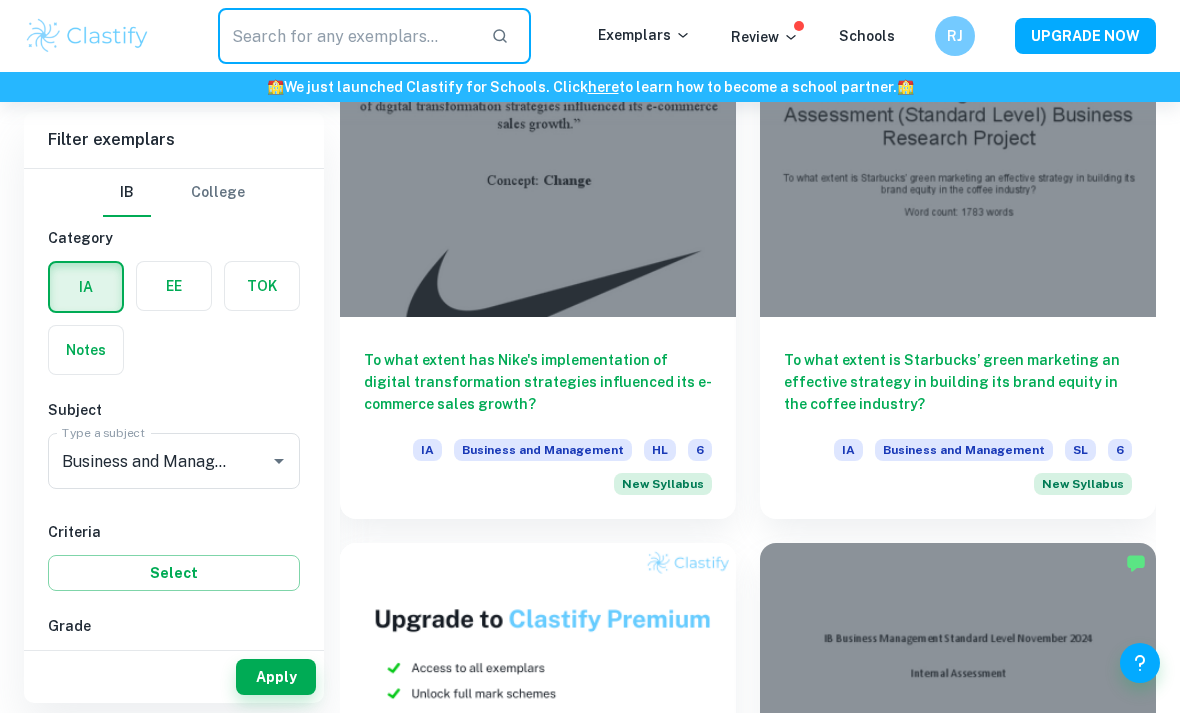 click on "To what extent has Nike's implementation of digital transformation strategies influenced its e-commerce sales growth?" at bounding box center (538, 382) 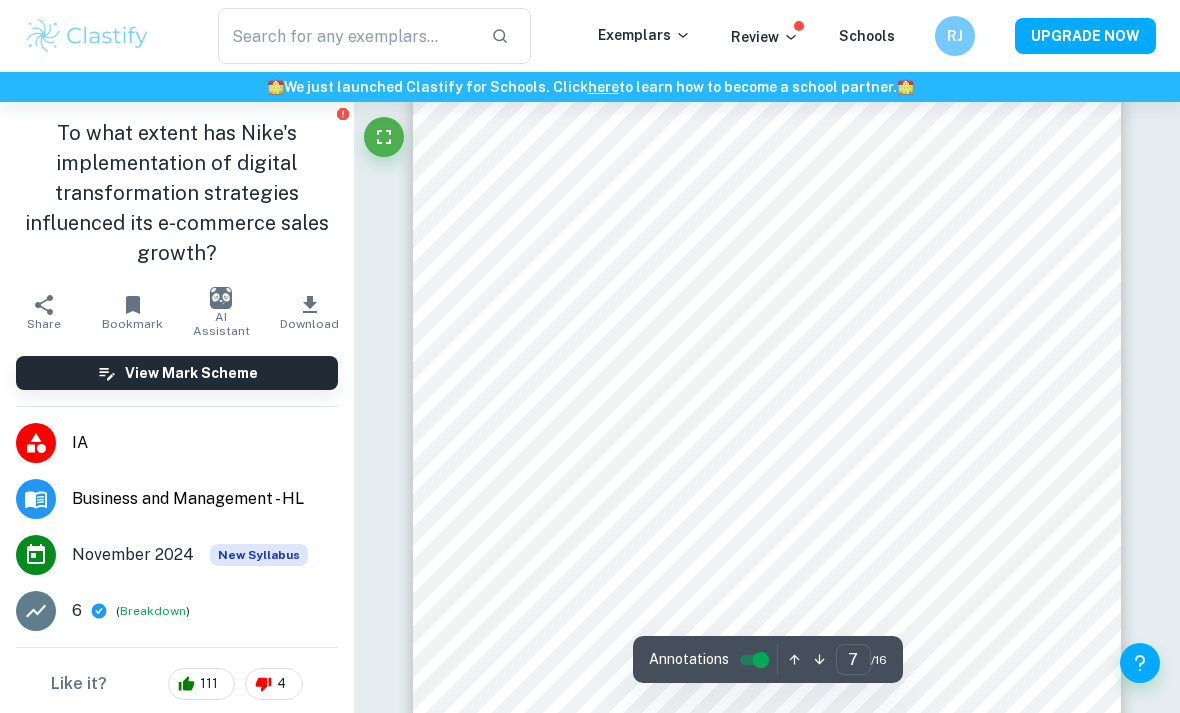 scroll, scrollTop: 6042, scrollLeft: 0, axis: vertical 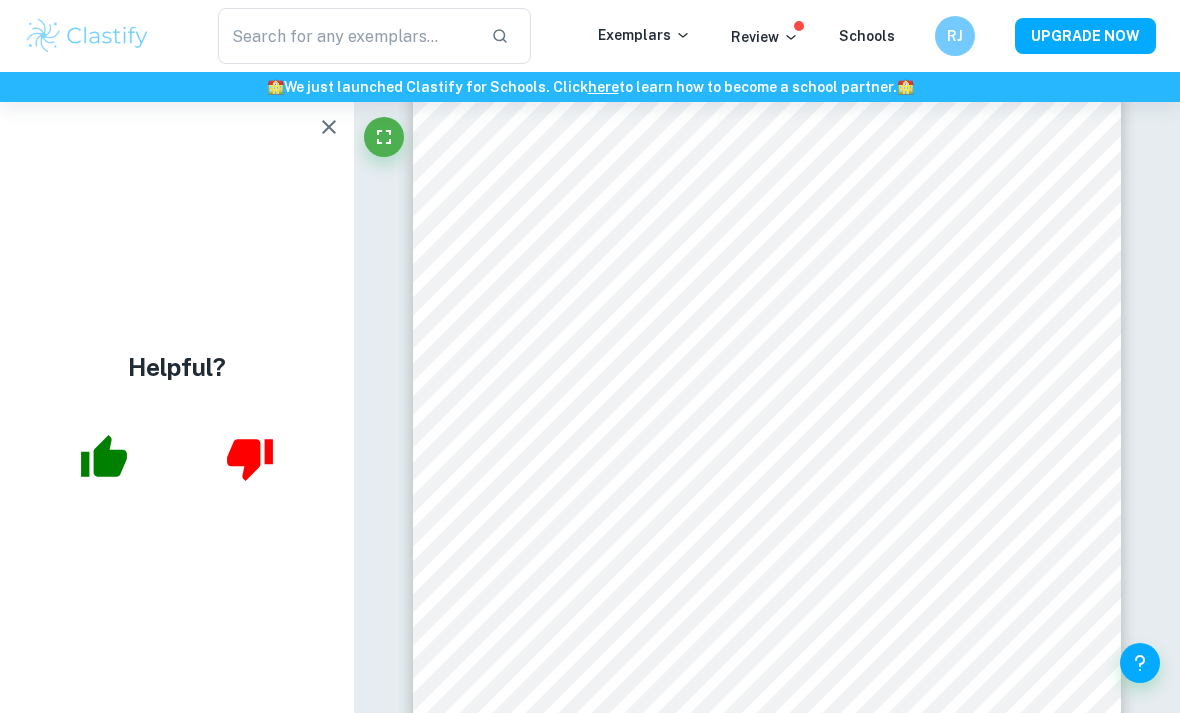 click 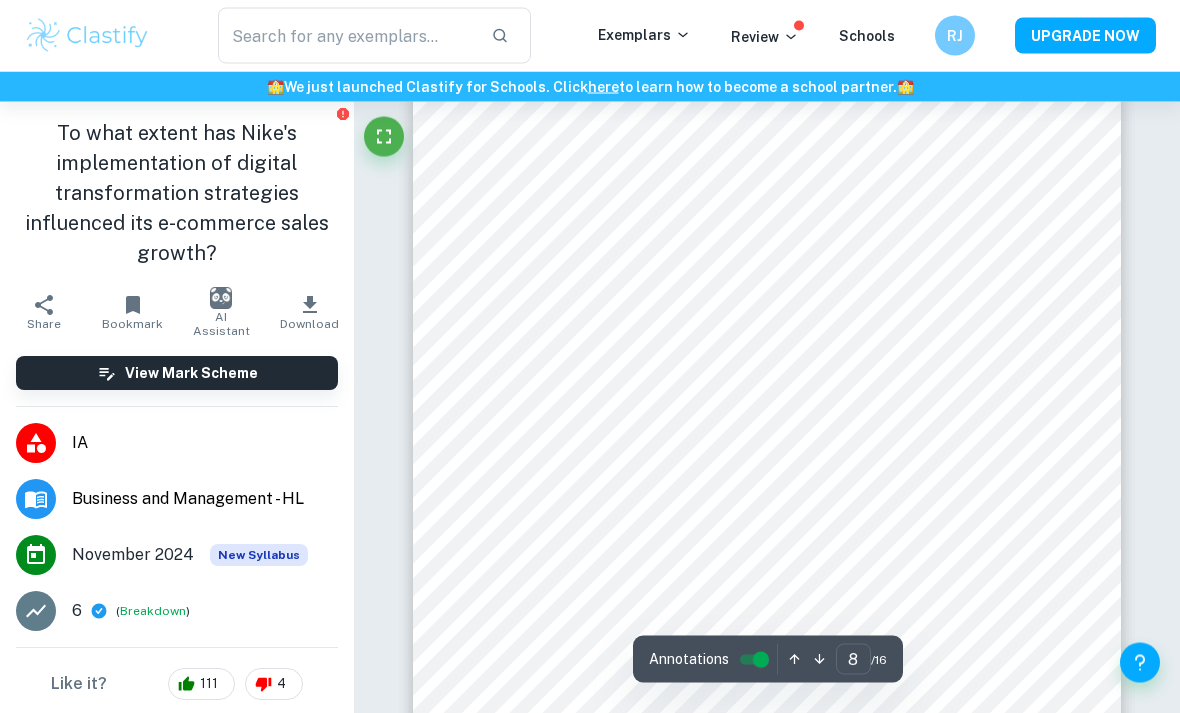 scroll, scrollTop: 6753, scrollLeft: 0, axis: vertical 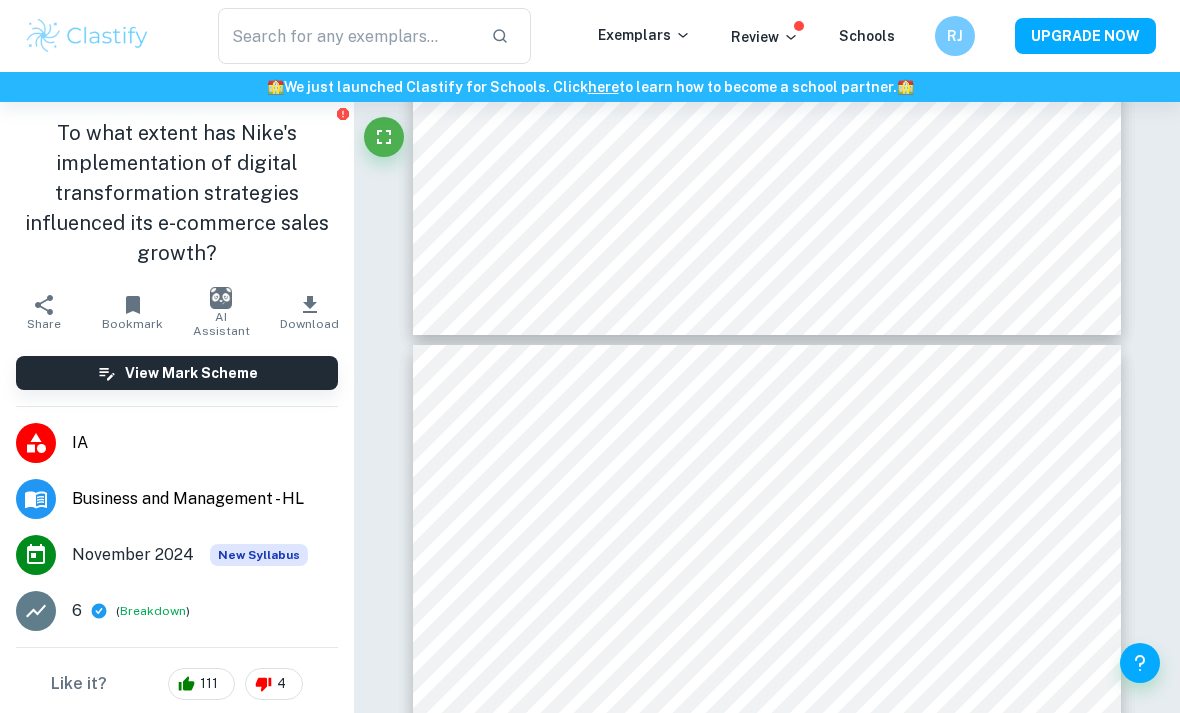 type on "7" 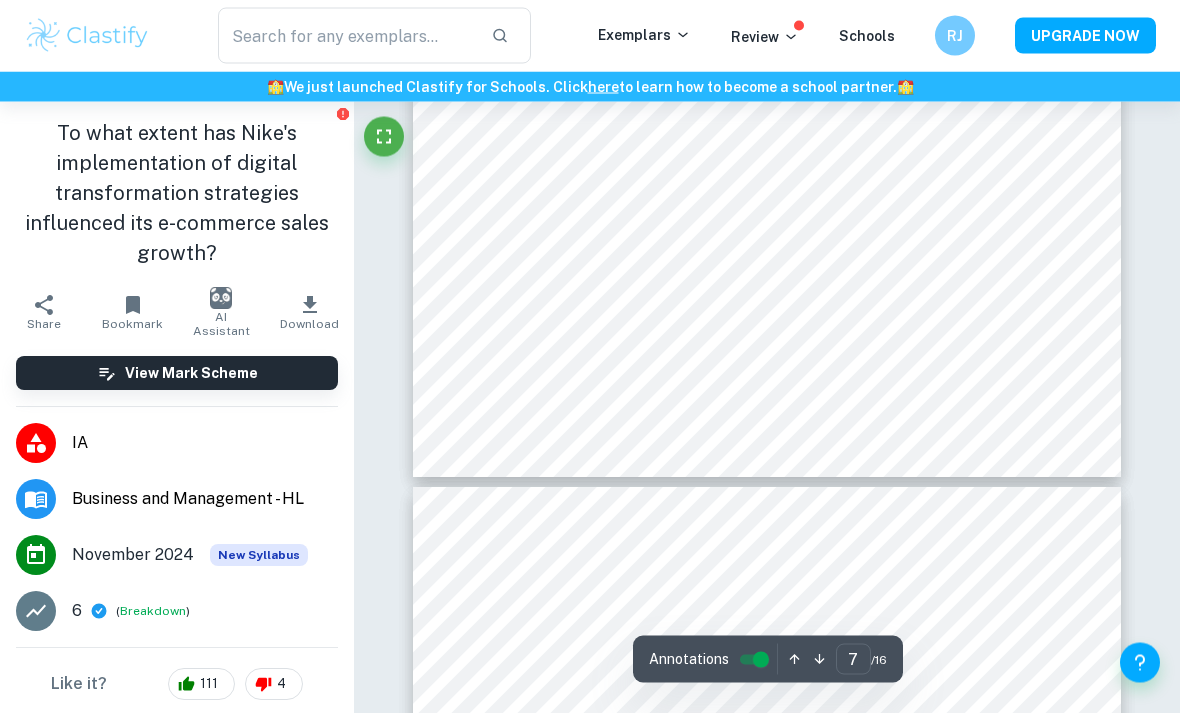 scroll, scrollTop: 6339, scrollLeft: 0, axis: vertical 